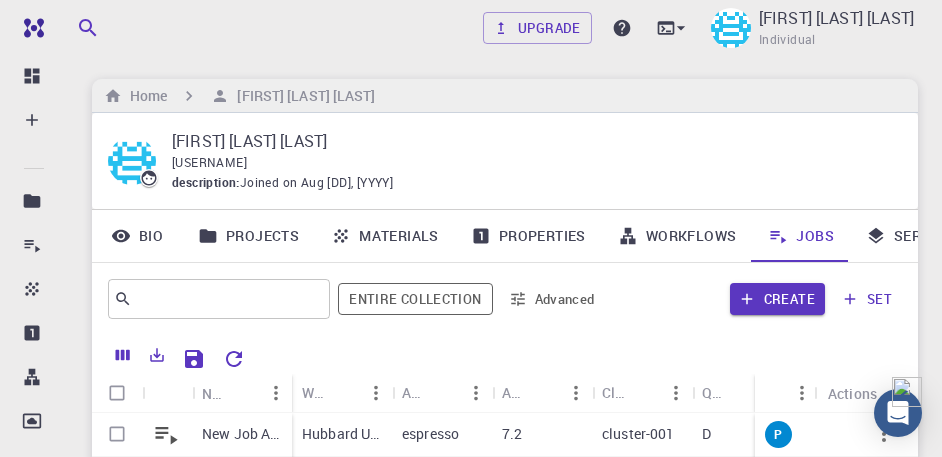 scroll, scrollTop: 0, scrollLeft: 0, axis: both 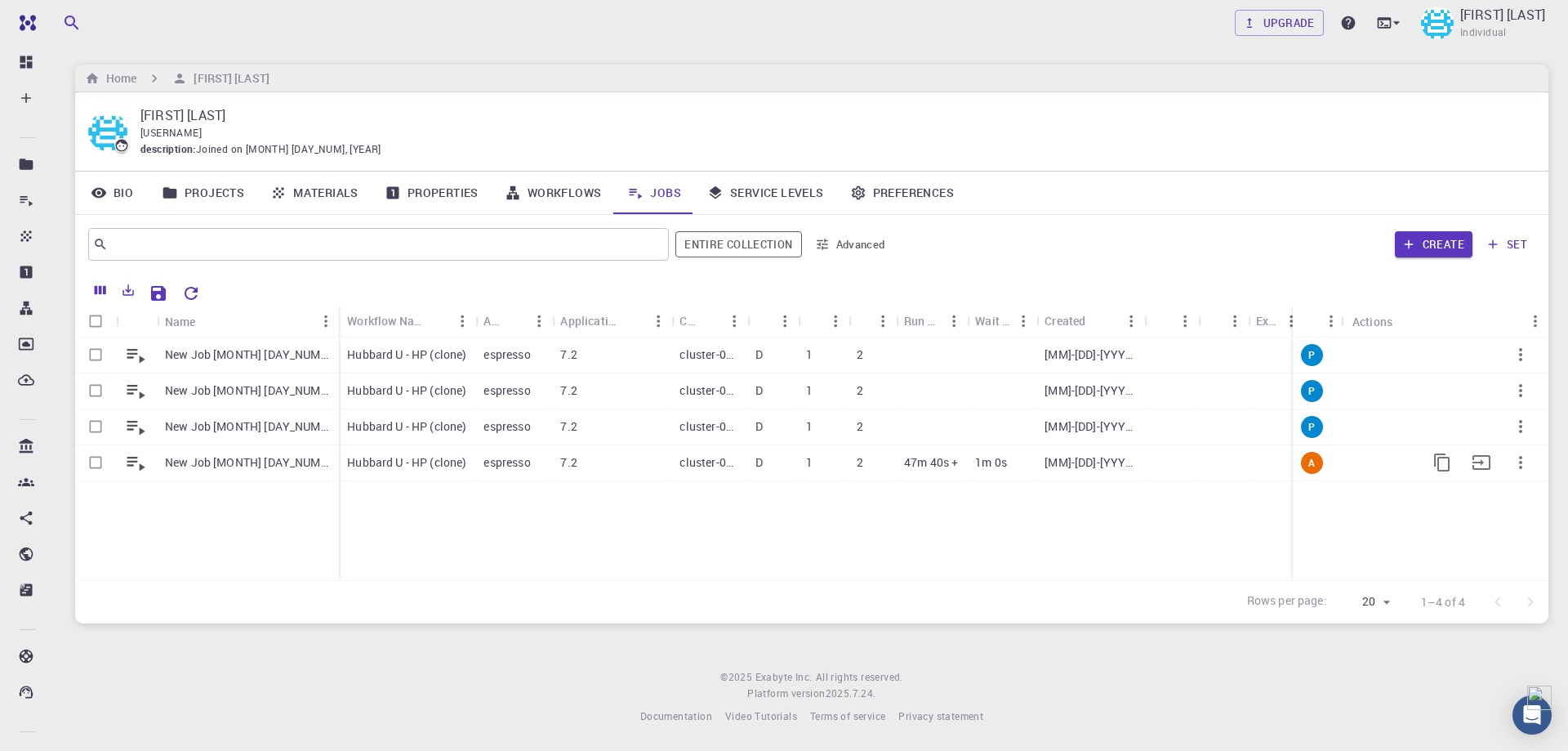 click on "1m 0s" at bounding box center (1001, 463) 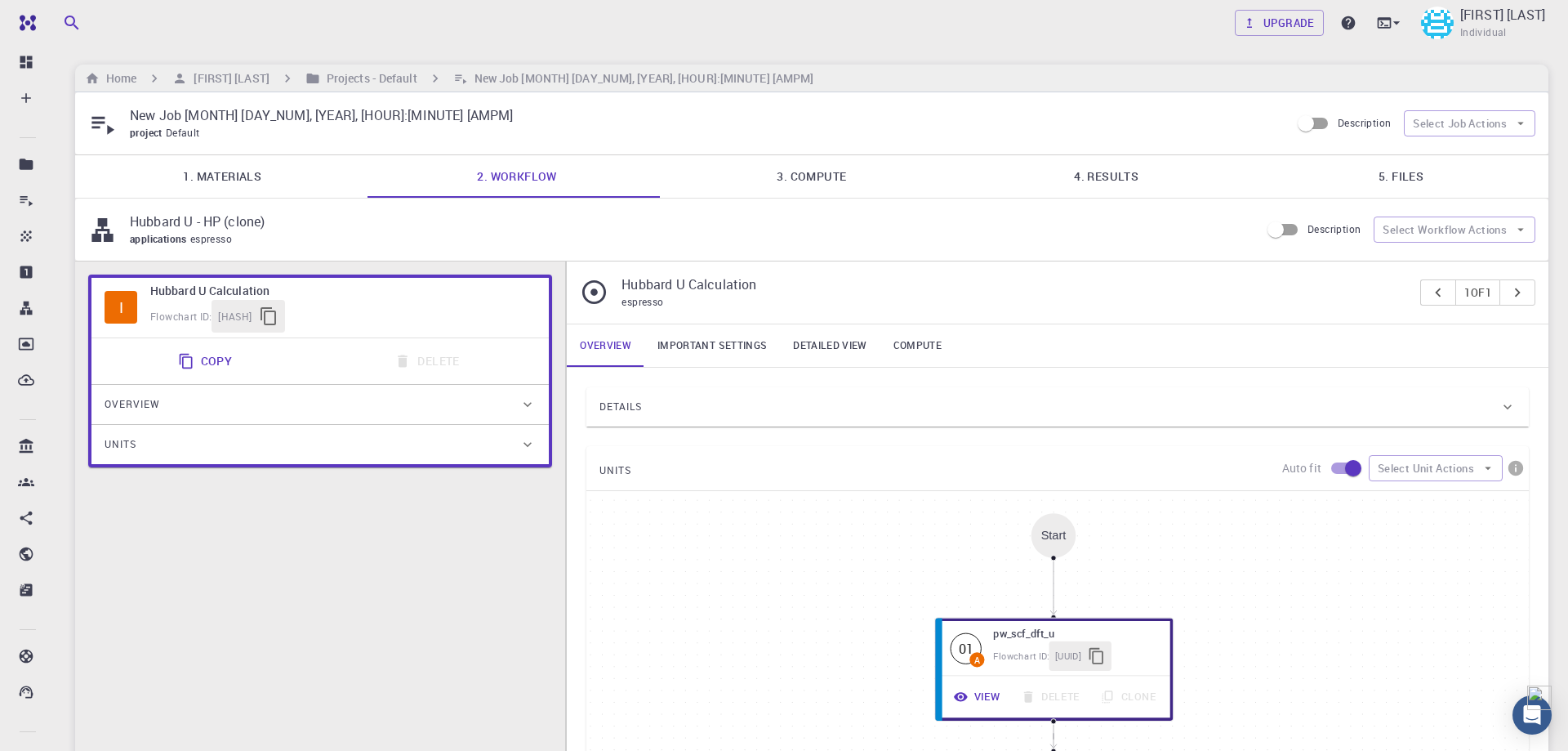type on "/export/share/pseudo/fe/gga/pbe/gbrv/1.5/us/fe_pbe_gbrv_1.5.upf" 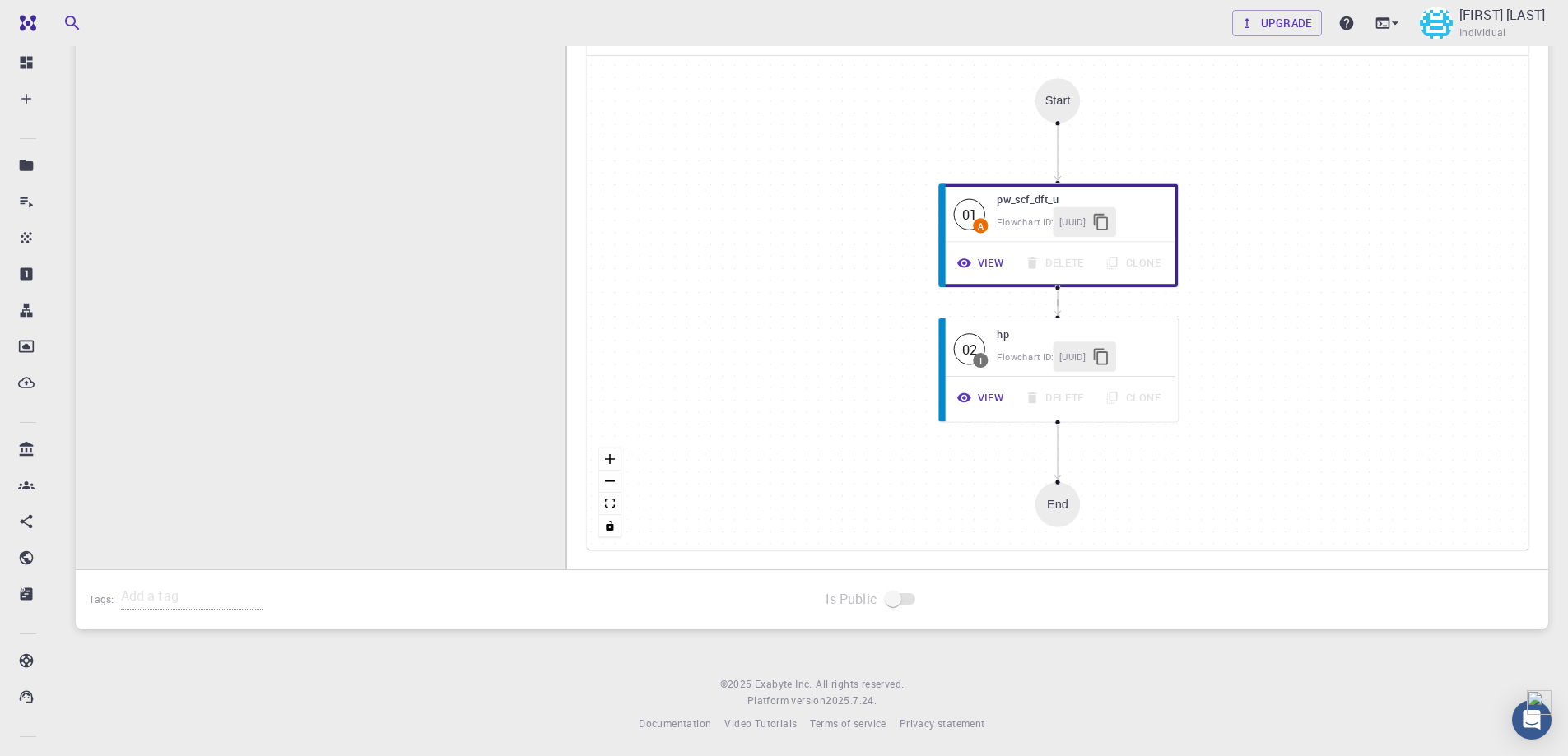 scroll, scrollTop: 441, scrollLeft: 0, axis: vertical 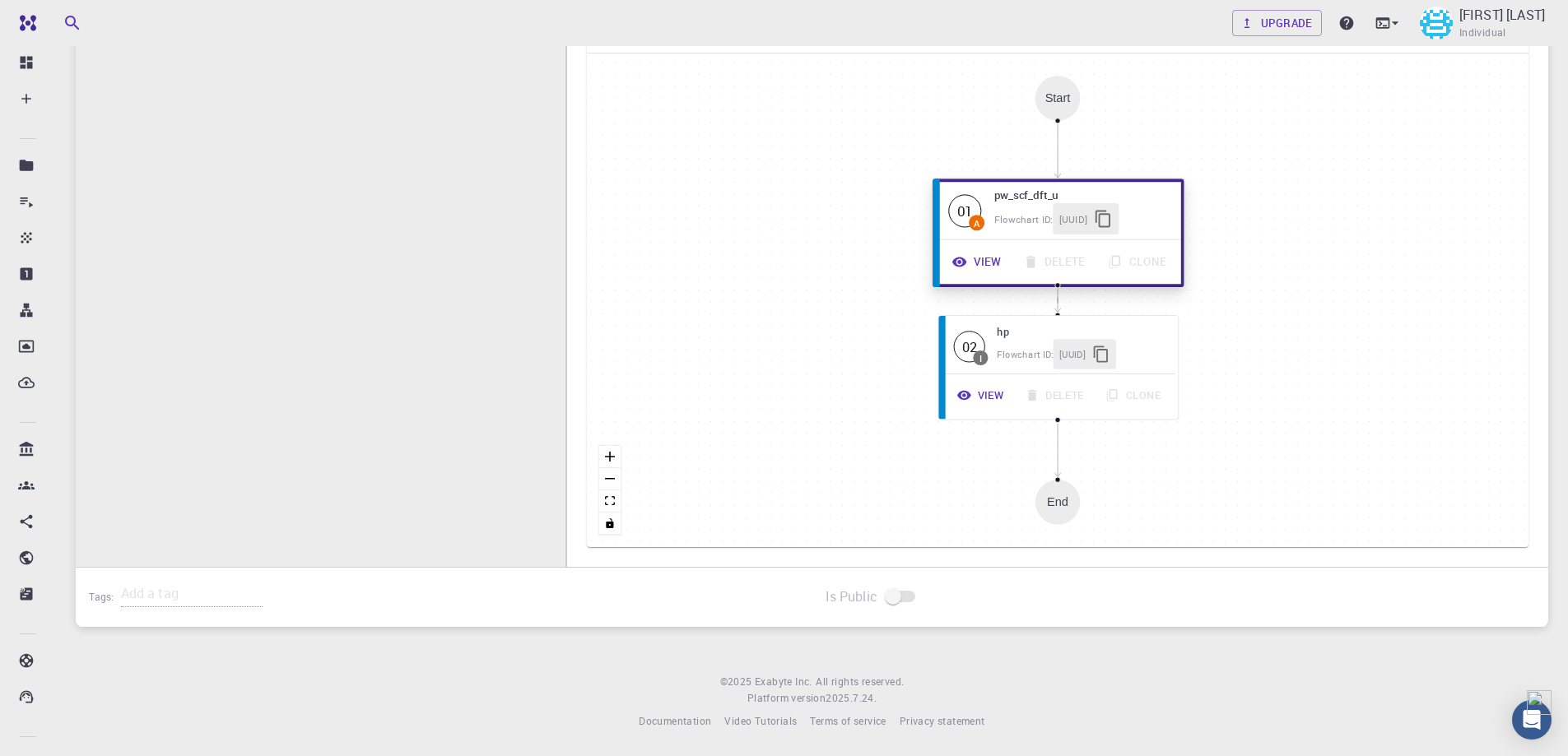 click on "View" at bounding box center (978, 262) 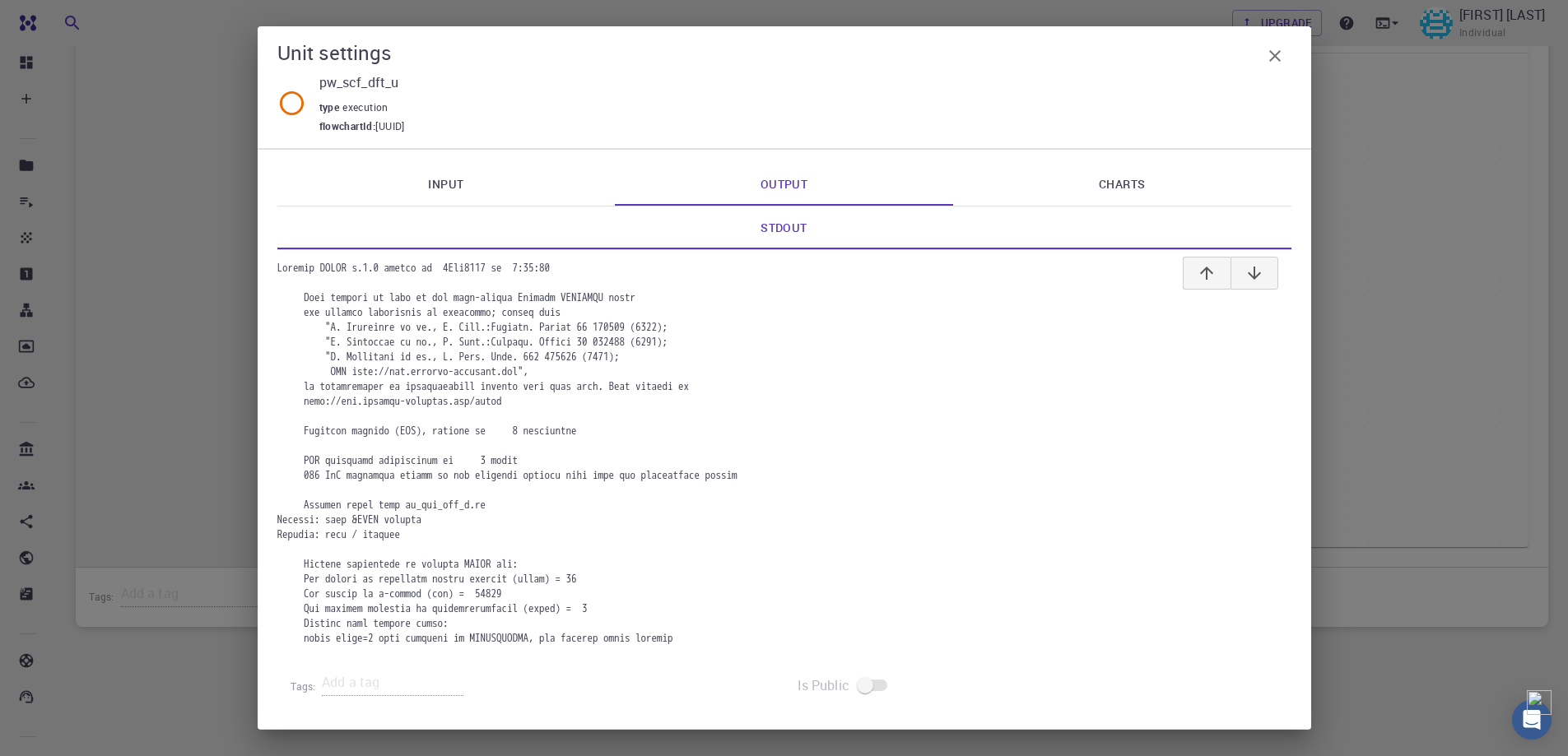 scroll, scrollTop: 963, scrollLeft: 0, axis: vertical 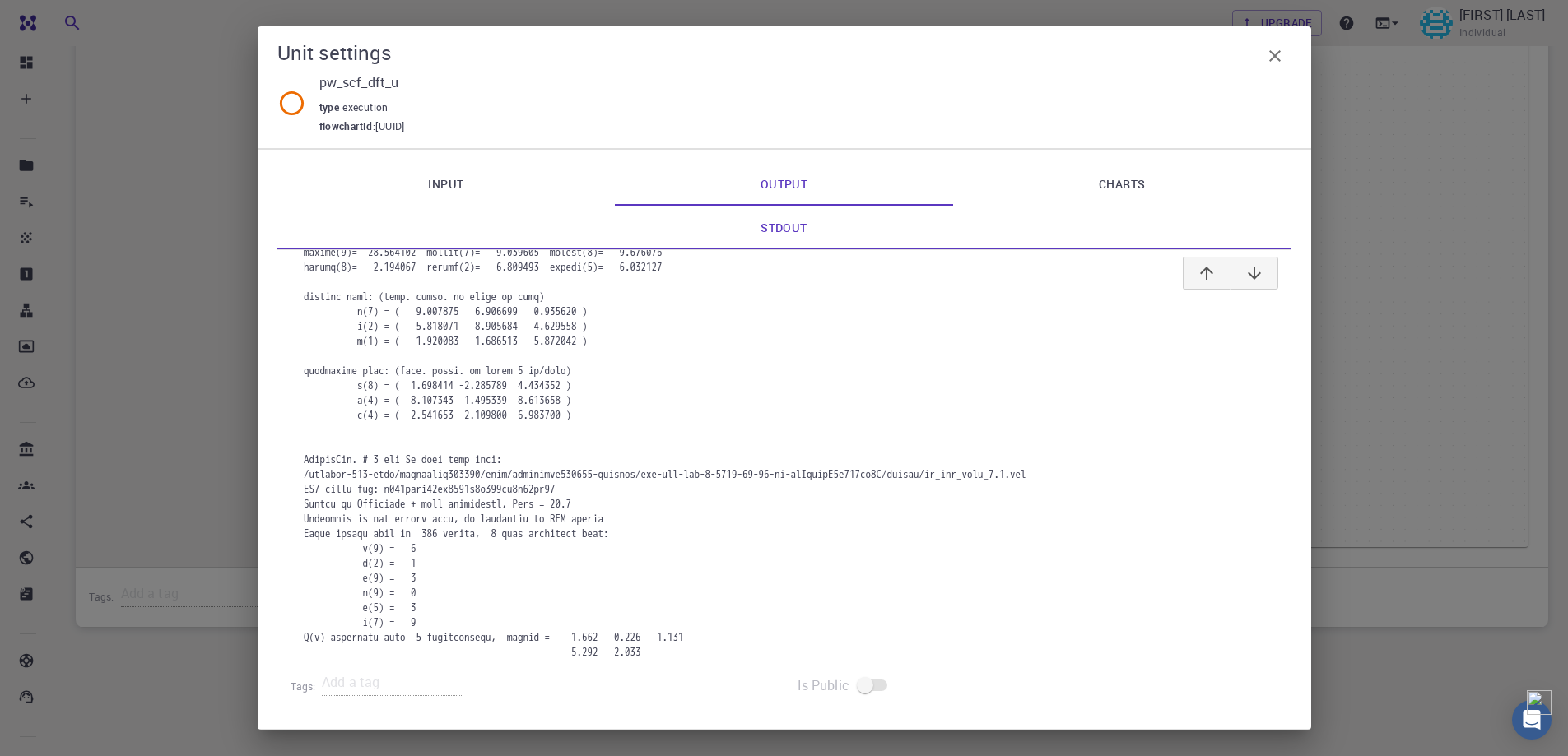drag, startPoint x: 574, startPoint y: 619, endPoint x: 660, endPoint y: 639, distance: 88.29496 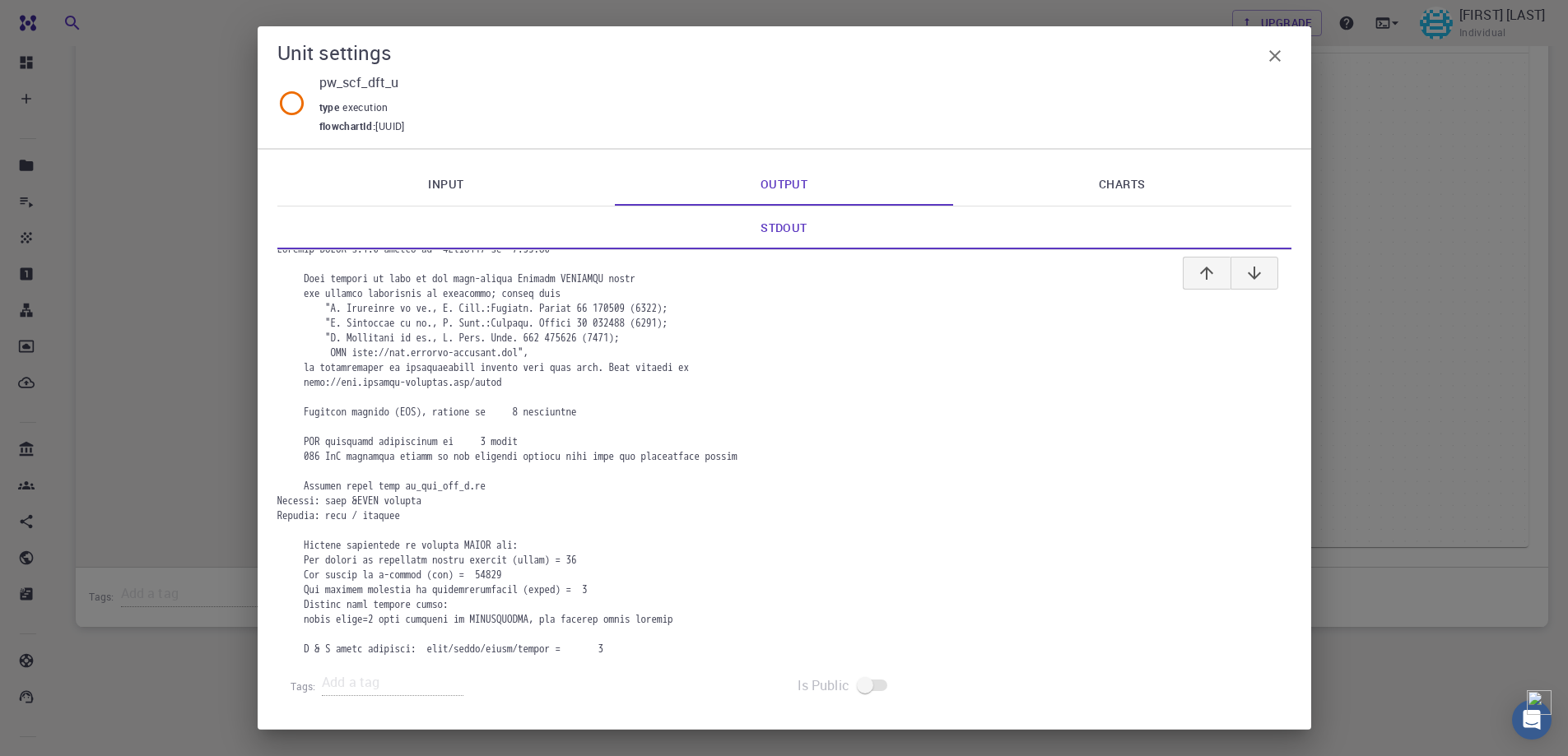 scroll, scrollTop: 0, scrollLeft: 0, axis: both 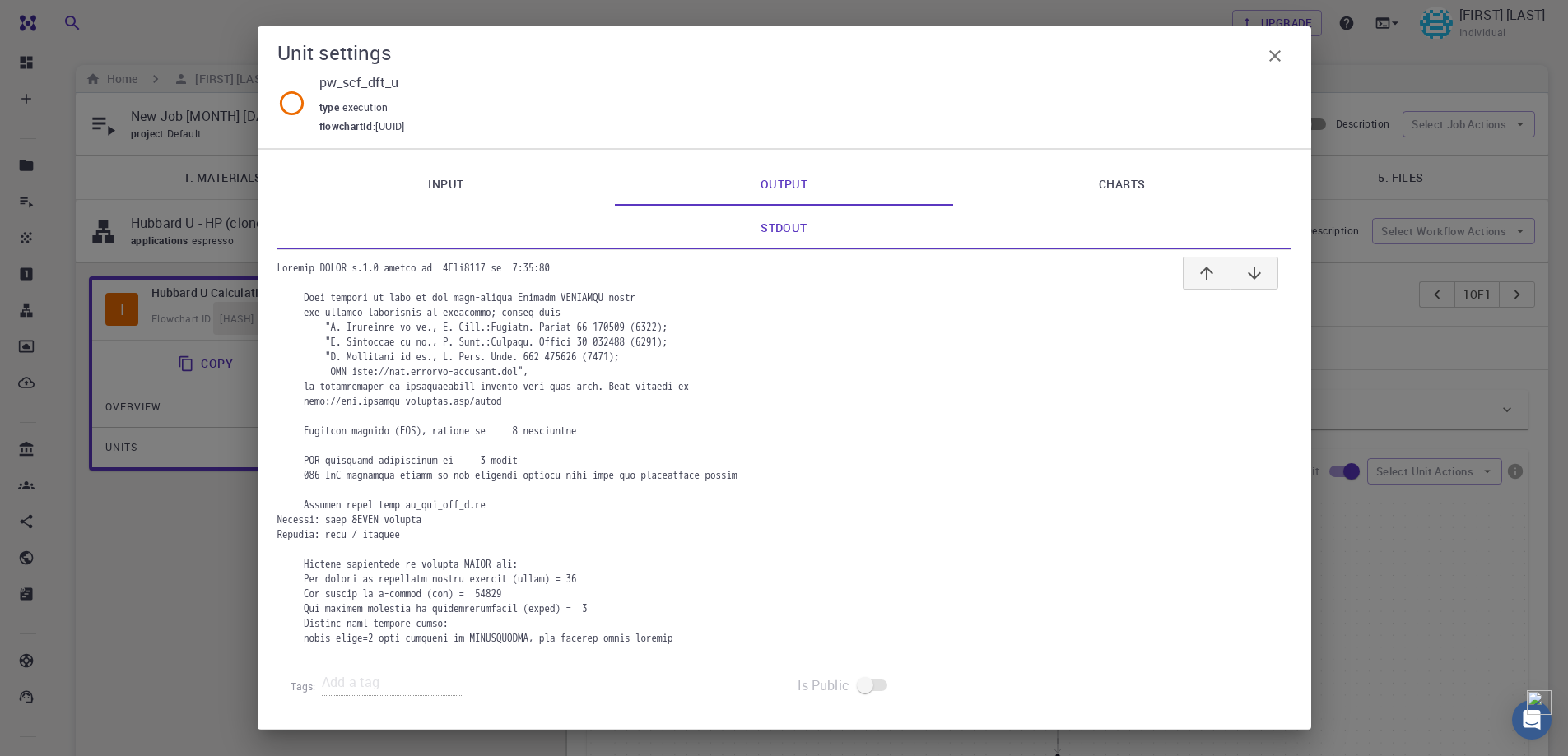 click on "Charts" at bounding box center [1122, 184] 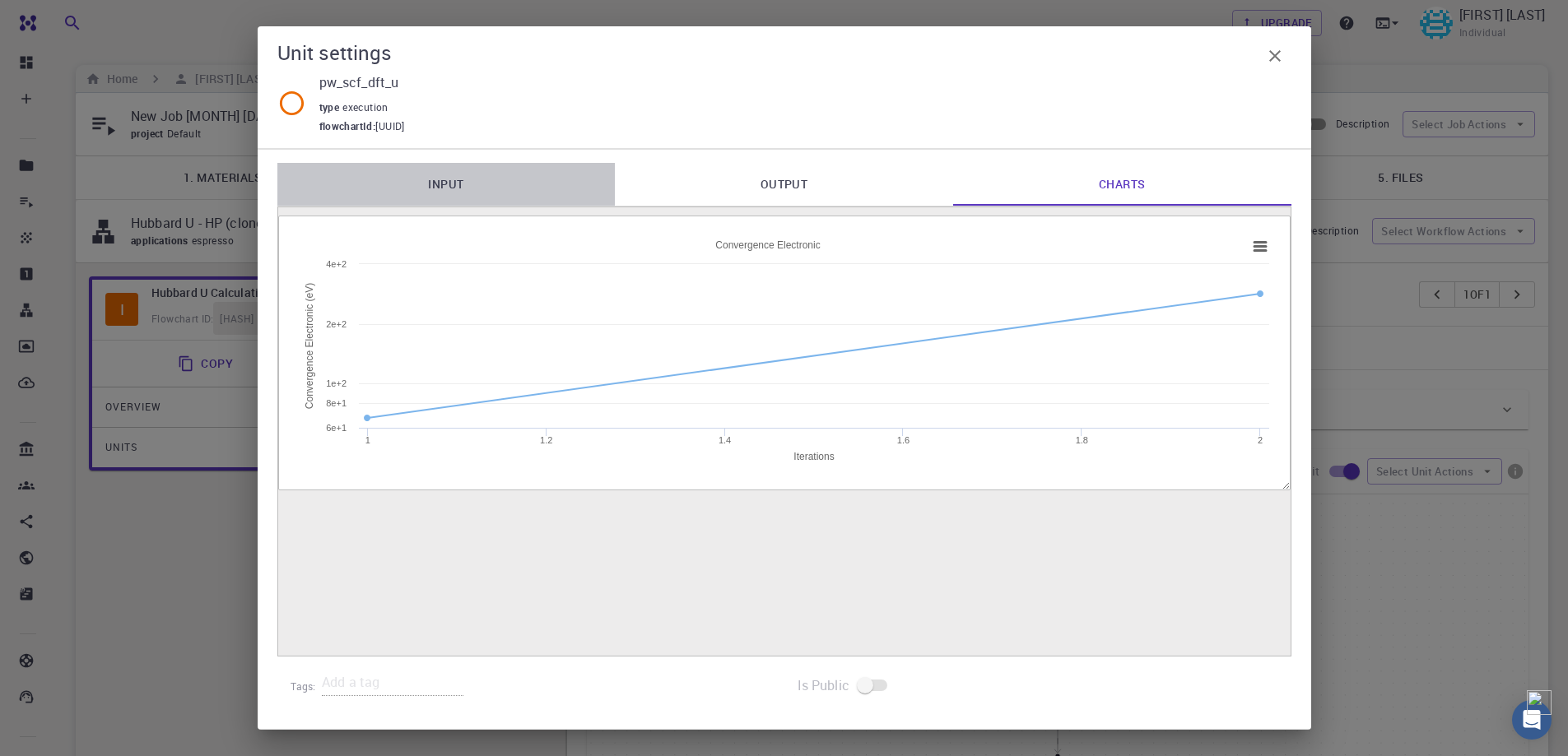click on "Input" at bounding box center [446, 184] 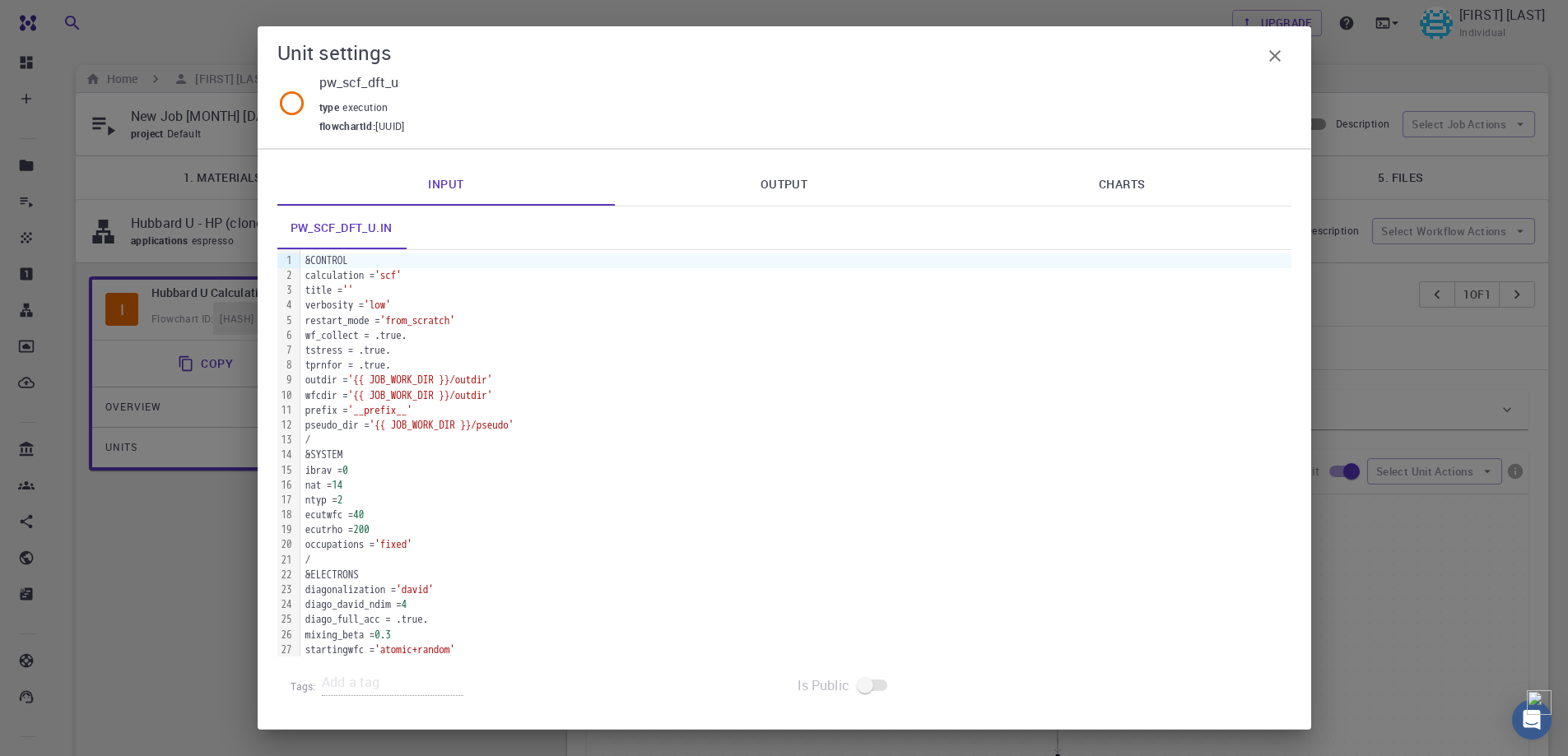 click on "Output" at bounding box center (784, 184) 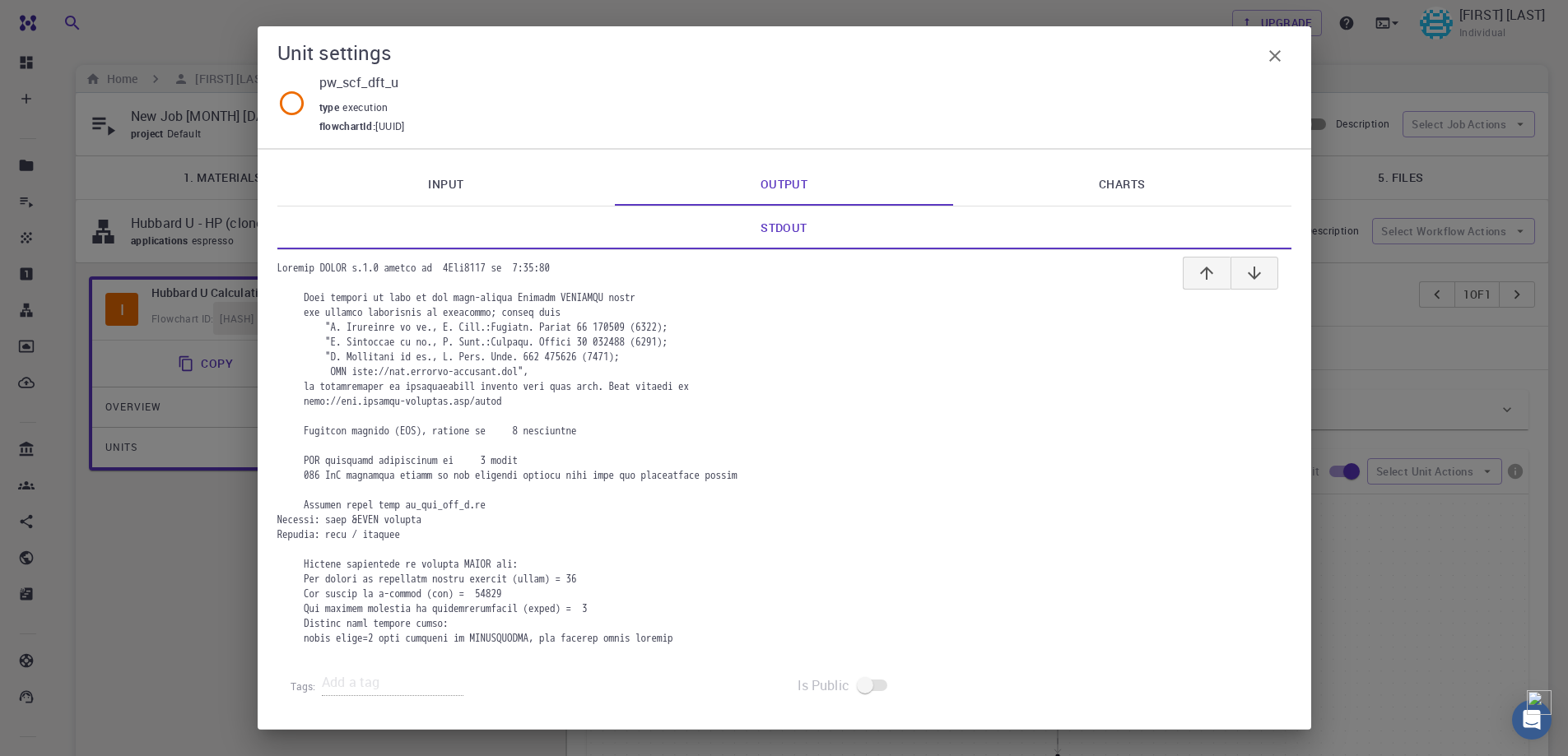 click 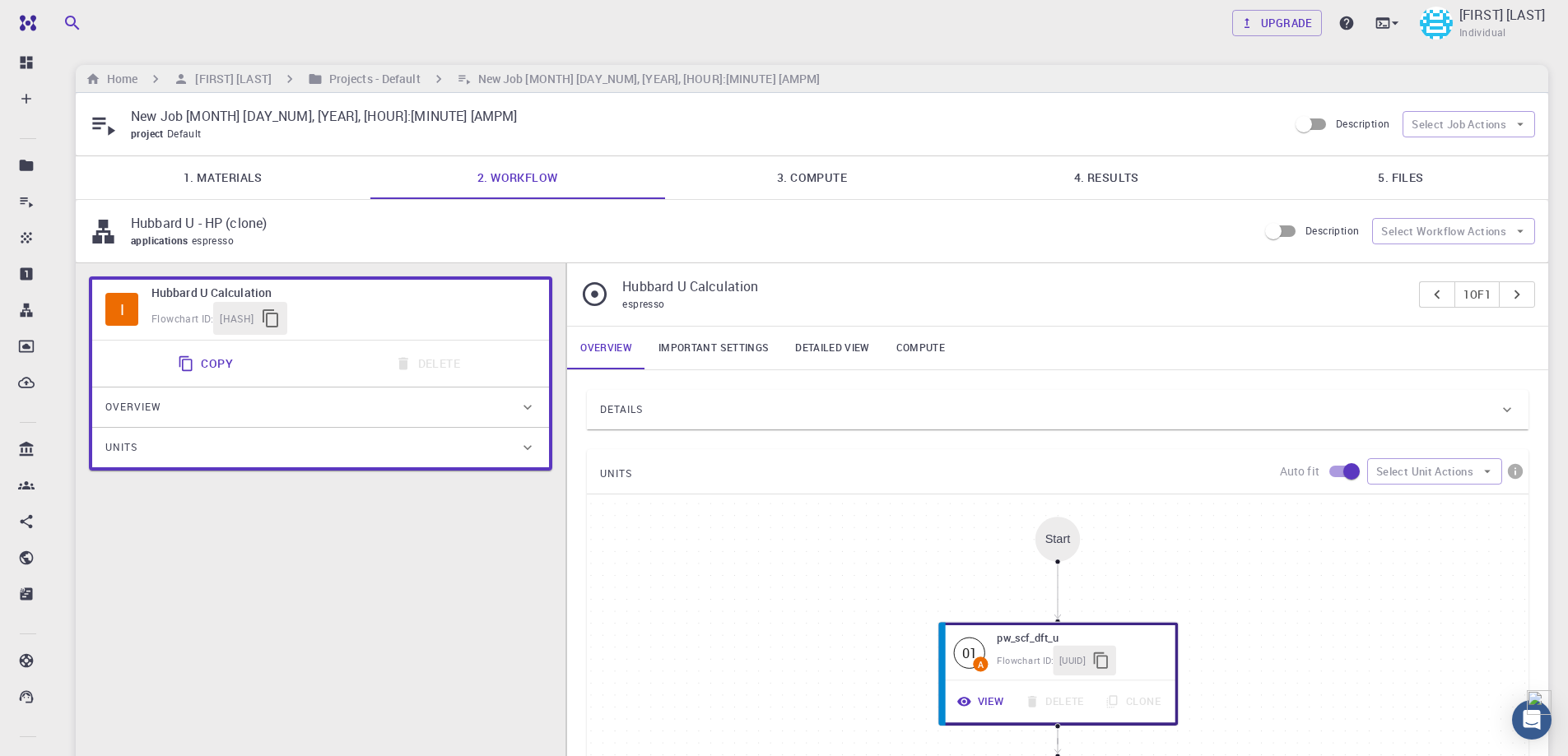 scroll, scrollTop: 441, scrollLeft: 0, axis: vertical 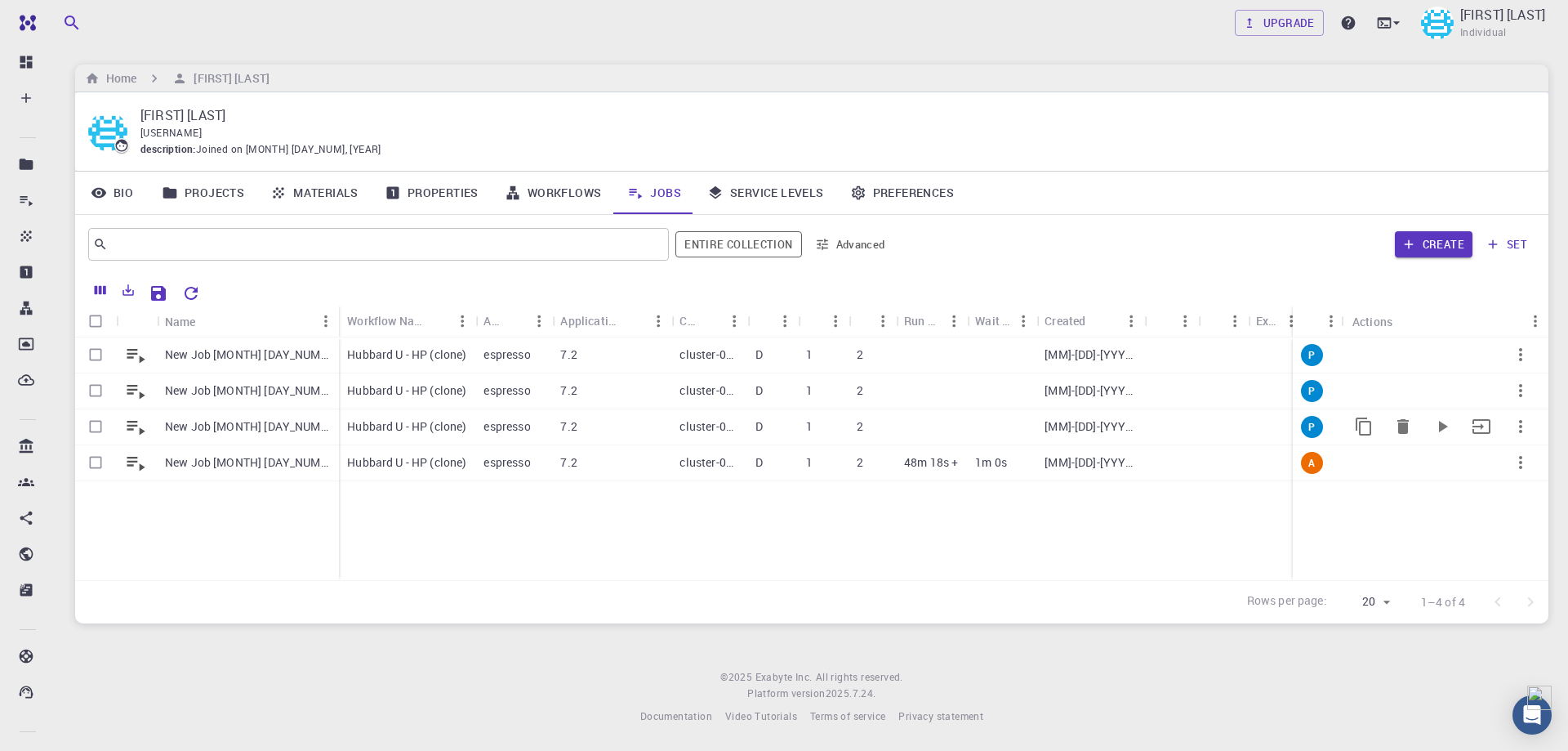 click on "1" at bounding box center [823, 427] 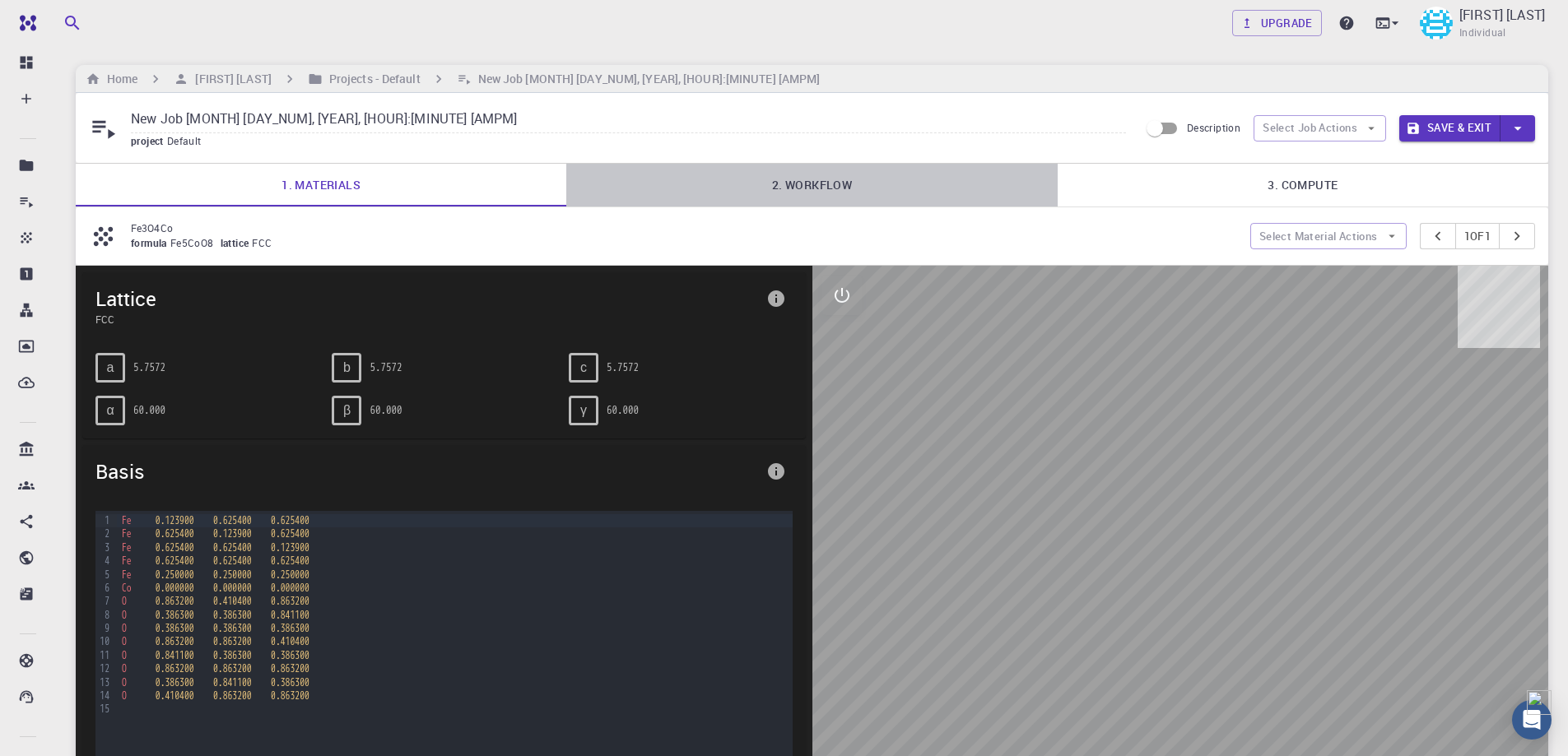 click on "2. Workflow" at bounding box center [812, 185] 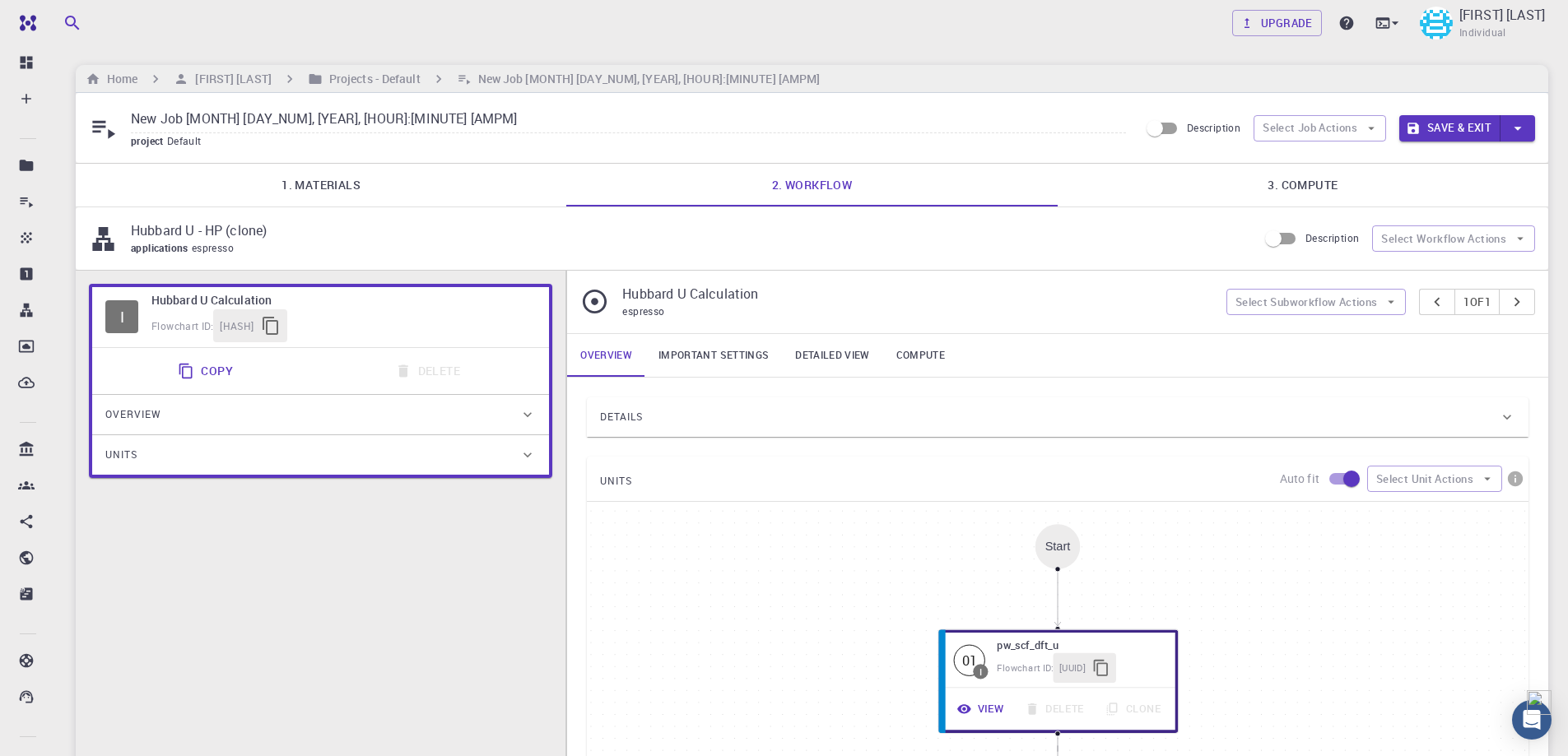 click on "Important settings" at bounding box center [714, 355] 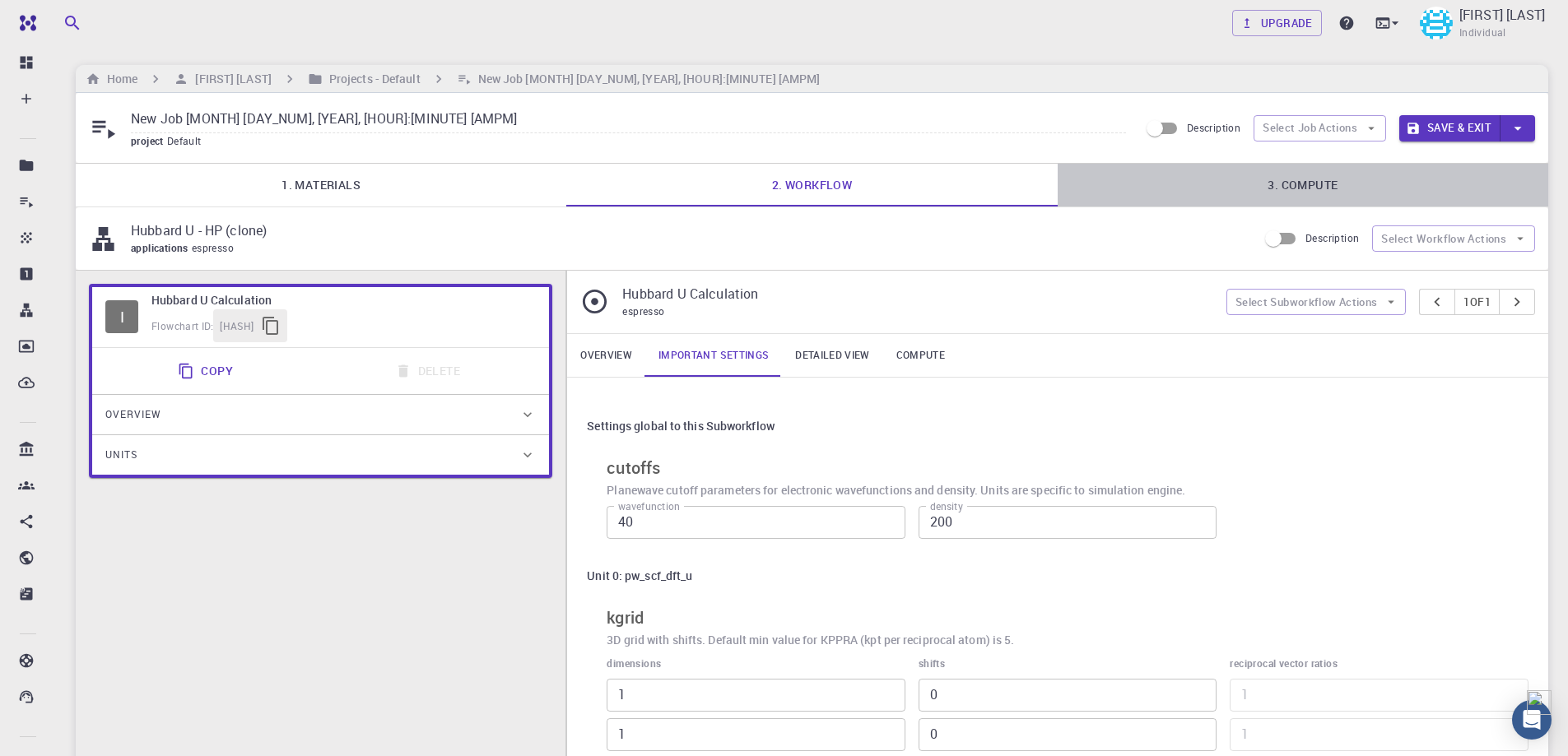 click on "3. Compute" at bounding box center (1303, 185) 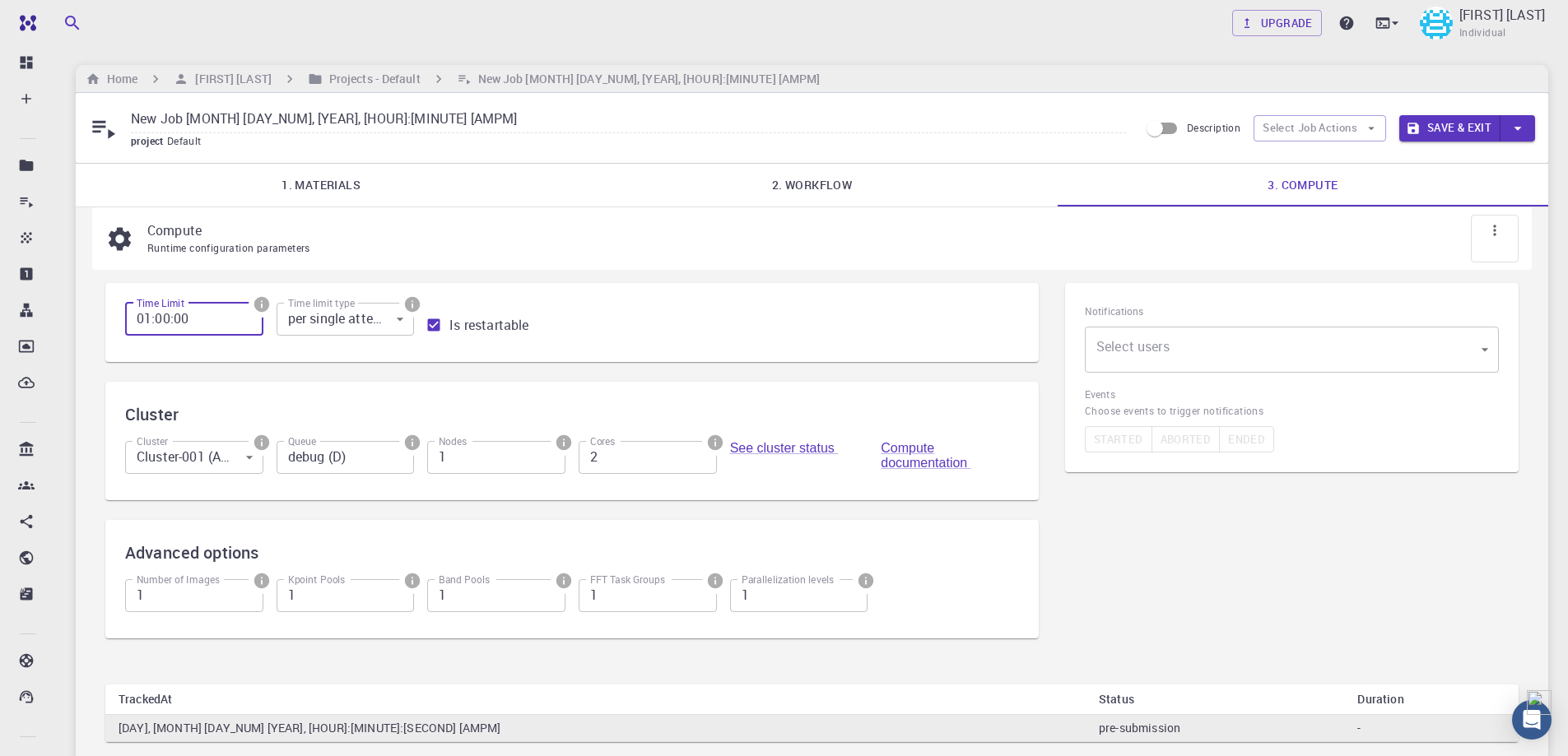 drag, startPoint x: 206, startPoint y: 318, endPoint x: 108, endPoint y: 323, distance: 98.1275 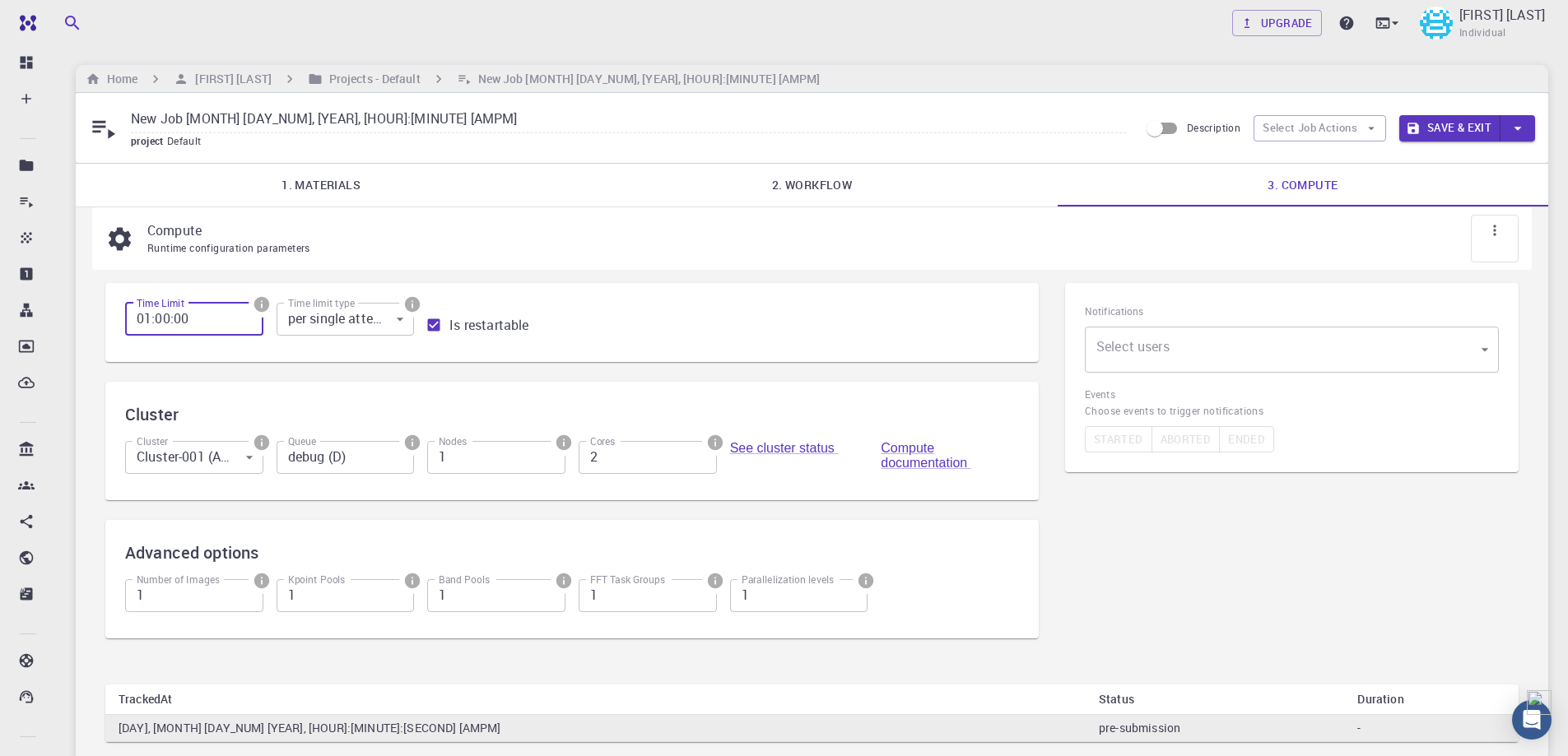 click on "Time Limit [TIME] Time Limit   Time limit type per single attempt [NUMBER] Time limit type     Is restartable" at bounding box center [572, 322] 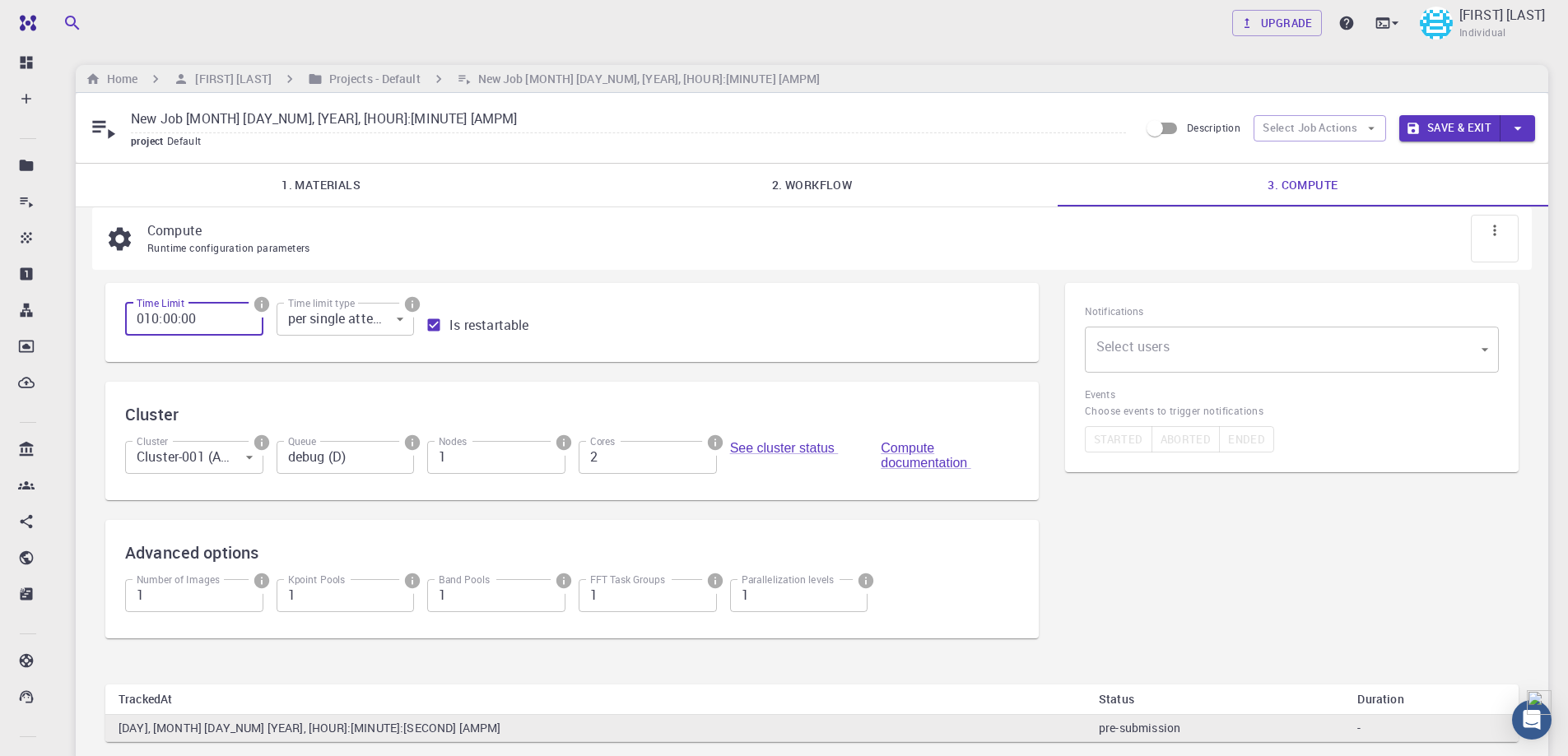 click on "Free Dashboard Create New Job New Material Create Material Upload File Import from Bank Import from 3rd Party New Workflow New Project Projects Jobs Materials Properties Workflows Dropbox External Uploads Bank Materials Workflows Accounts Shared with me Shared publicly Shared externally Documentation Contact Support Compute load: Low Upgrade [FIRST] [LAST] Individual Home [FIRST] [LAST] Projects - Default New Job [MONTH] [DAY_NUM], [YEAR], [HOUR]:[MINUTE] [AMPM] New Job [MONTH] [DAY_NUM], [YEAR], [HOUR]:[MINUTE] [AMPM] project Default Description Select Job Actions Save & Exit 1. Materials 2. Workflow 3. Compute Compute Runtime configuration parameters Time Limit [TIME] Time Limit   Time limit type per single attempt [NUMBER] Time limit type     Is restartable Cluster Cluster Cluster-001 (AWS) [NUMBER] Cluster   Queue debug (D) Queue   Nodes [NUMBER] Nodes   Cores [NUMBER] Cores   See cluster status   Compute documentation   Advanced options Number of Images [NUMBER] Number of Images   Kpoint Pools [NUMBER] Kpoint Pools   Band Pools [NUMBER] Band Pools   FFT Task Groups" at bounding box center [784, 446] 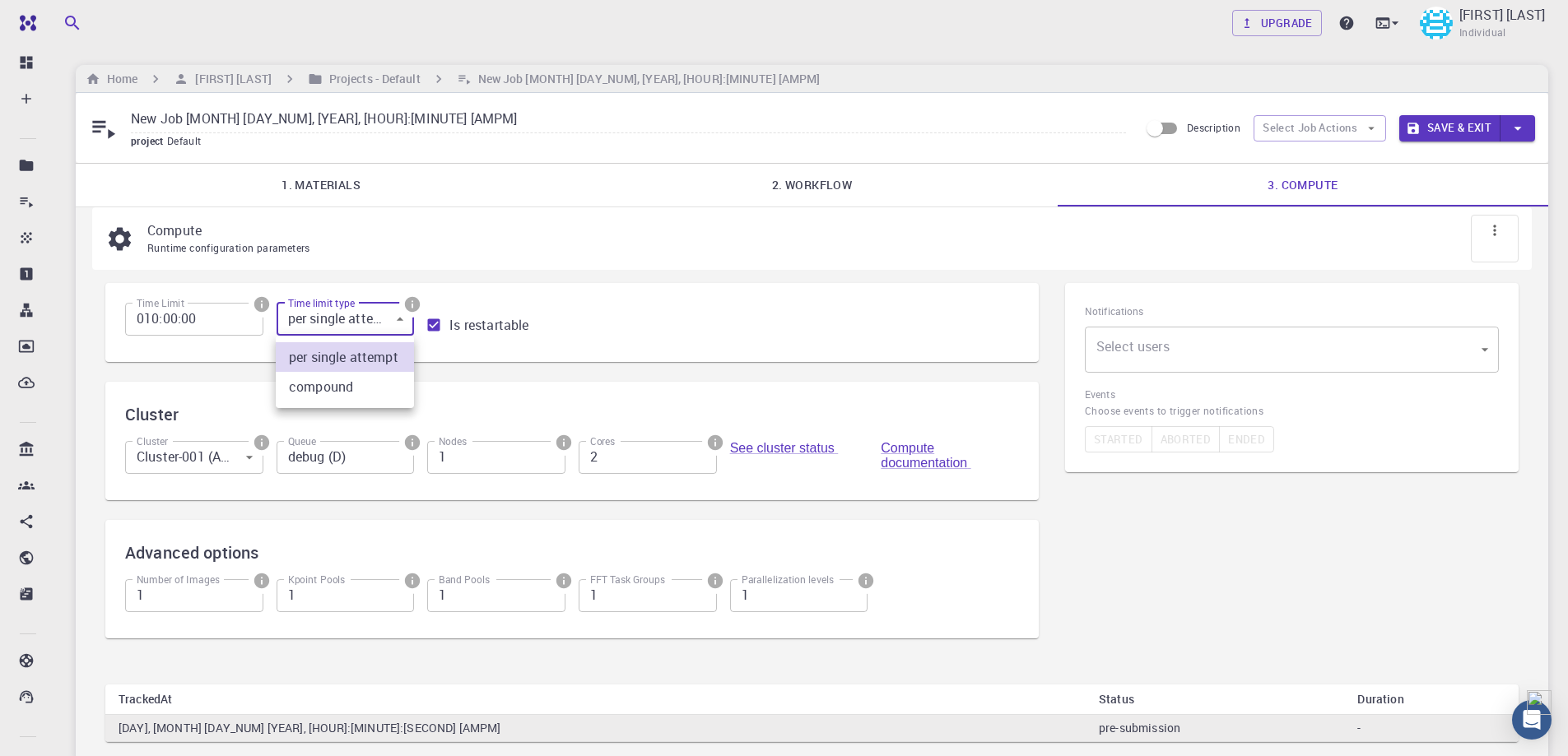click at bounding box center [784, 378] 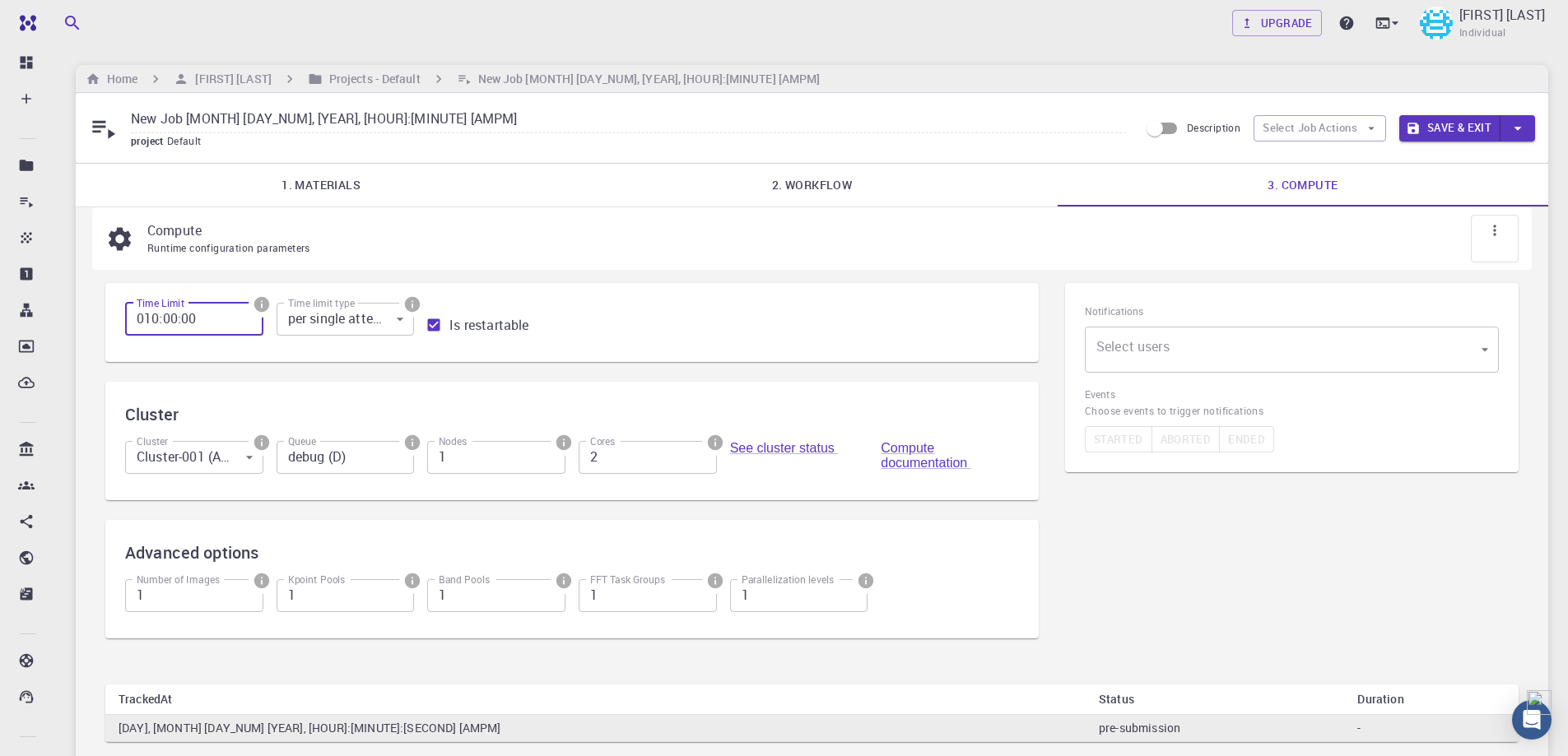 click on "010:00:00" at bounding box center [194, 319] 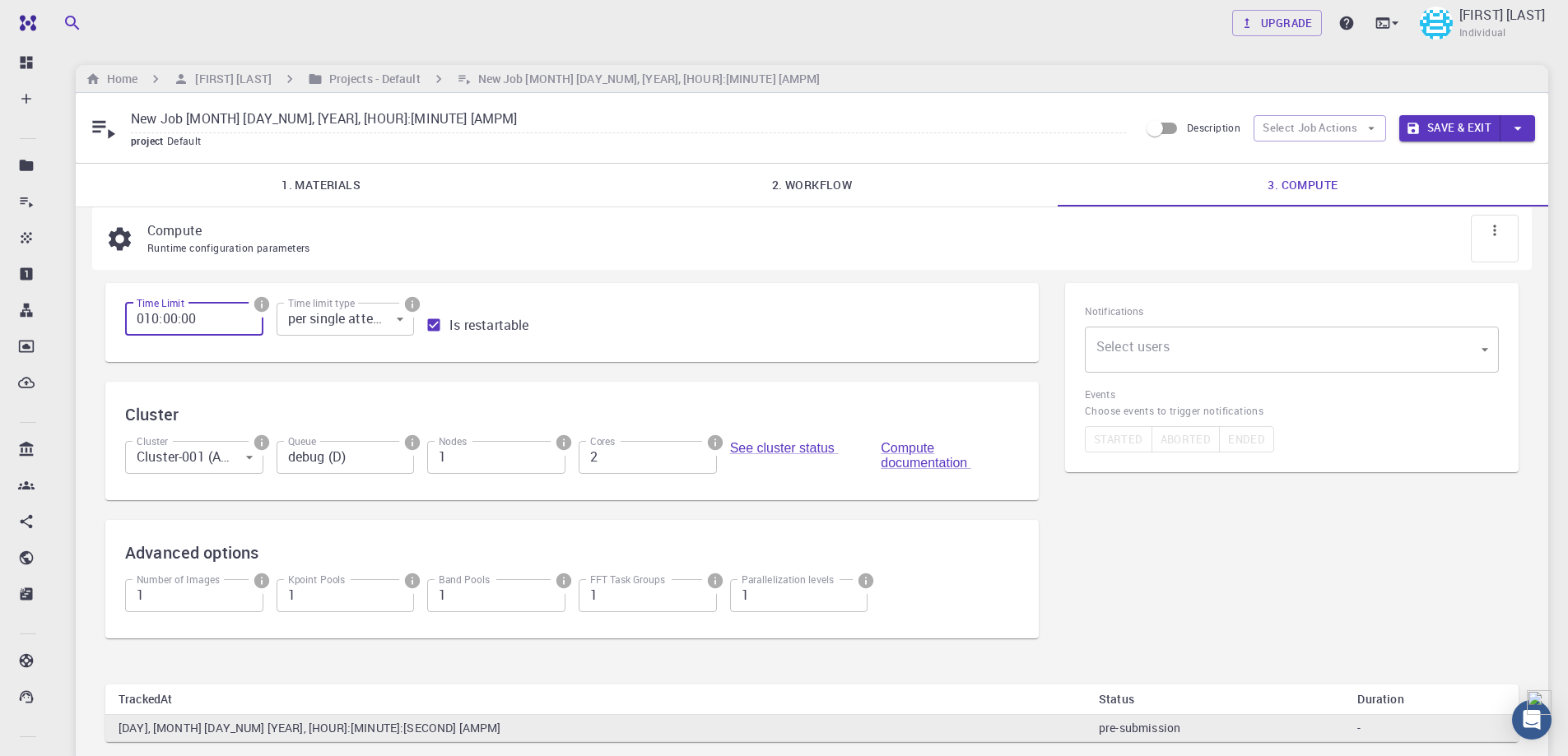 click on "010:00:00" at bounding box center (194, 319) 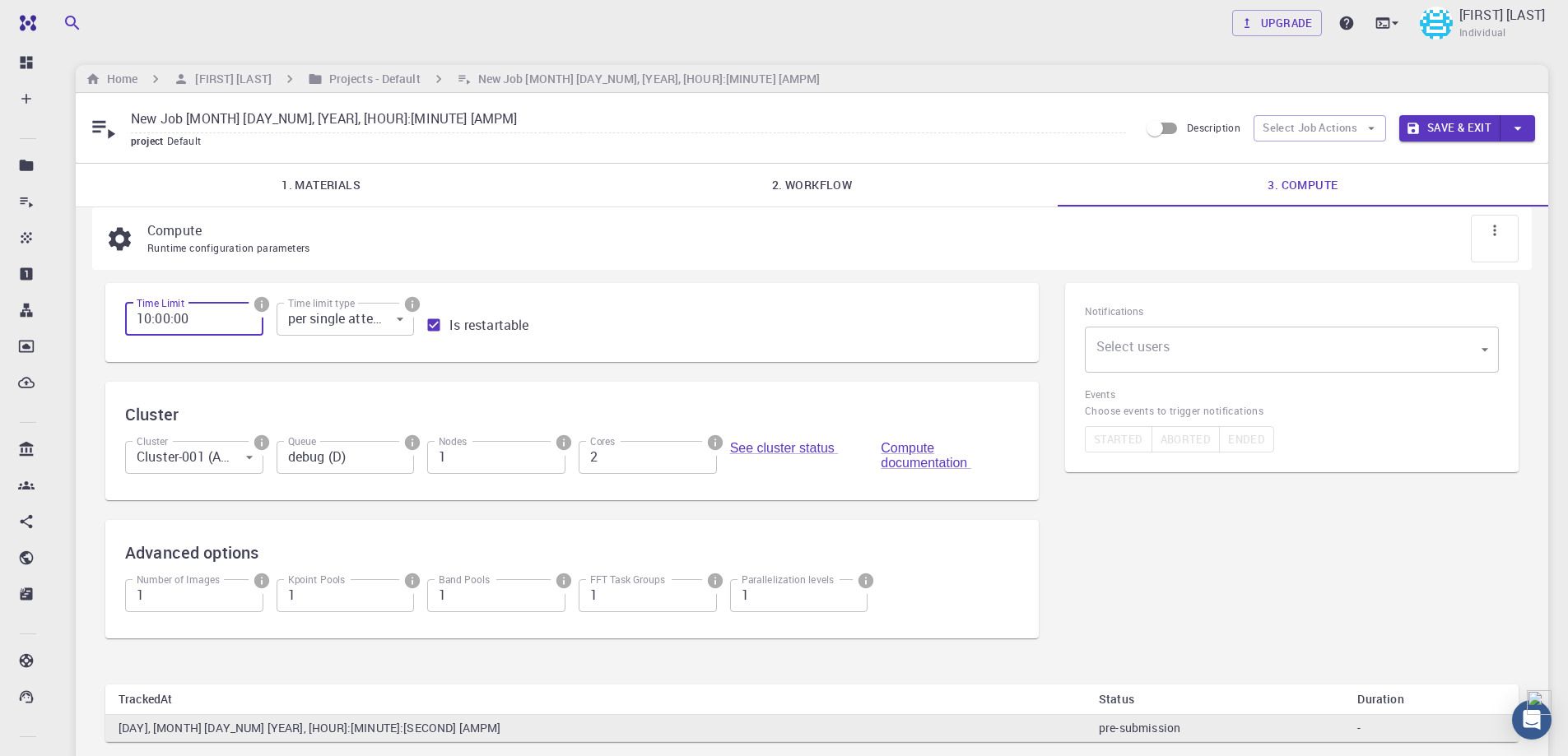 type on "10:00:00" 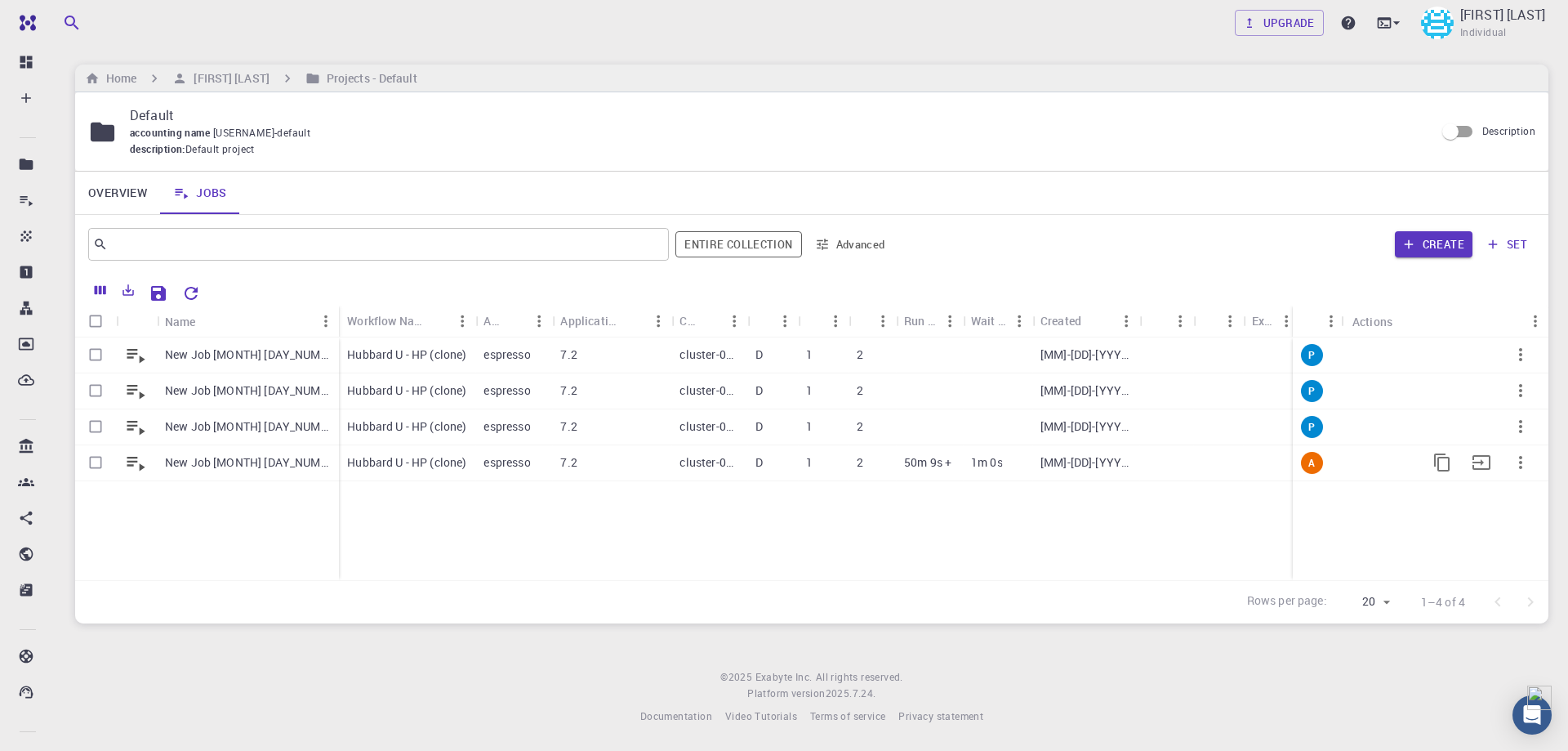 click on "1m 0s" at bounding box center [997, 463] 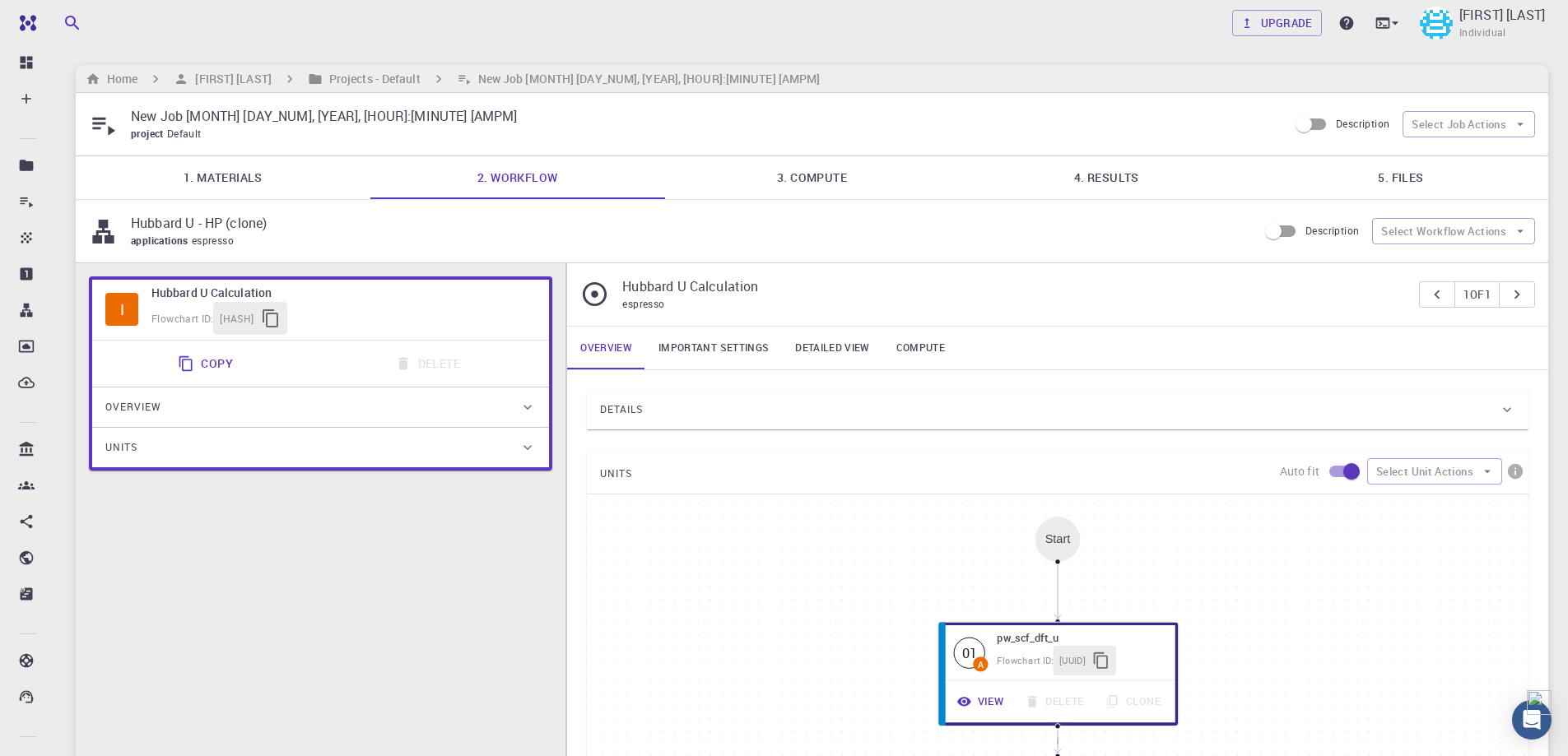 click on "3. Compute" at bounding box center (812, 178) 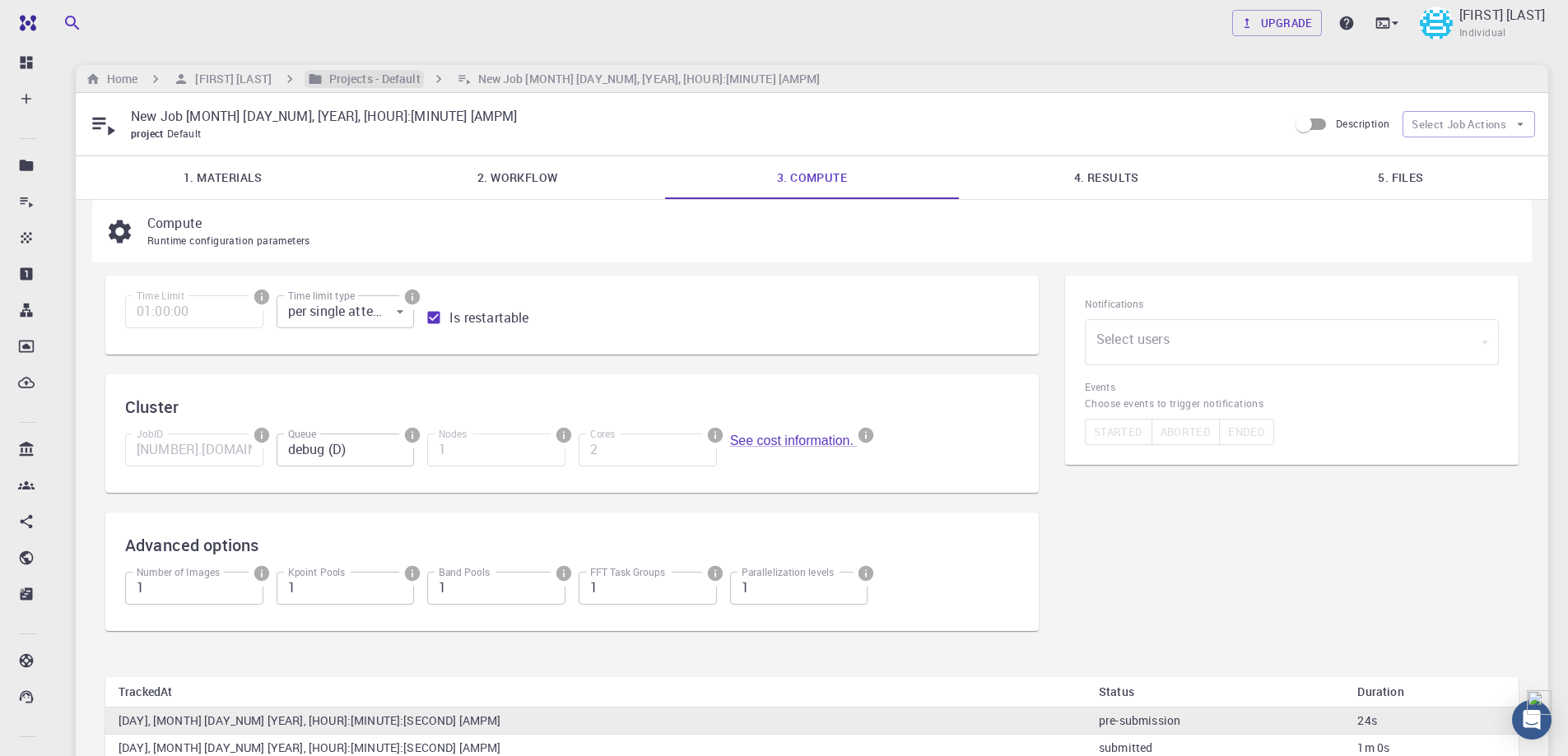 click on "Projects - Default" at bounding box center [371, 79] 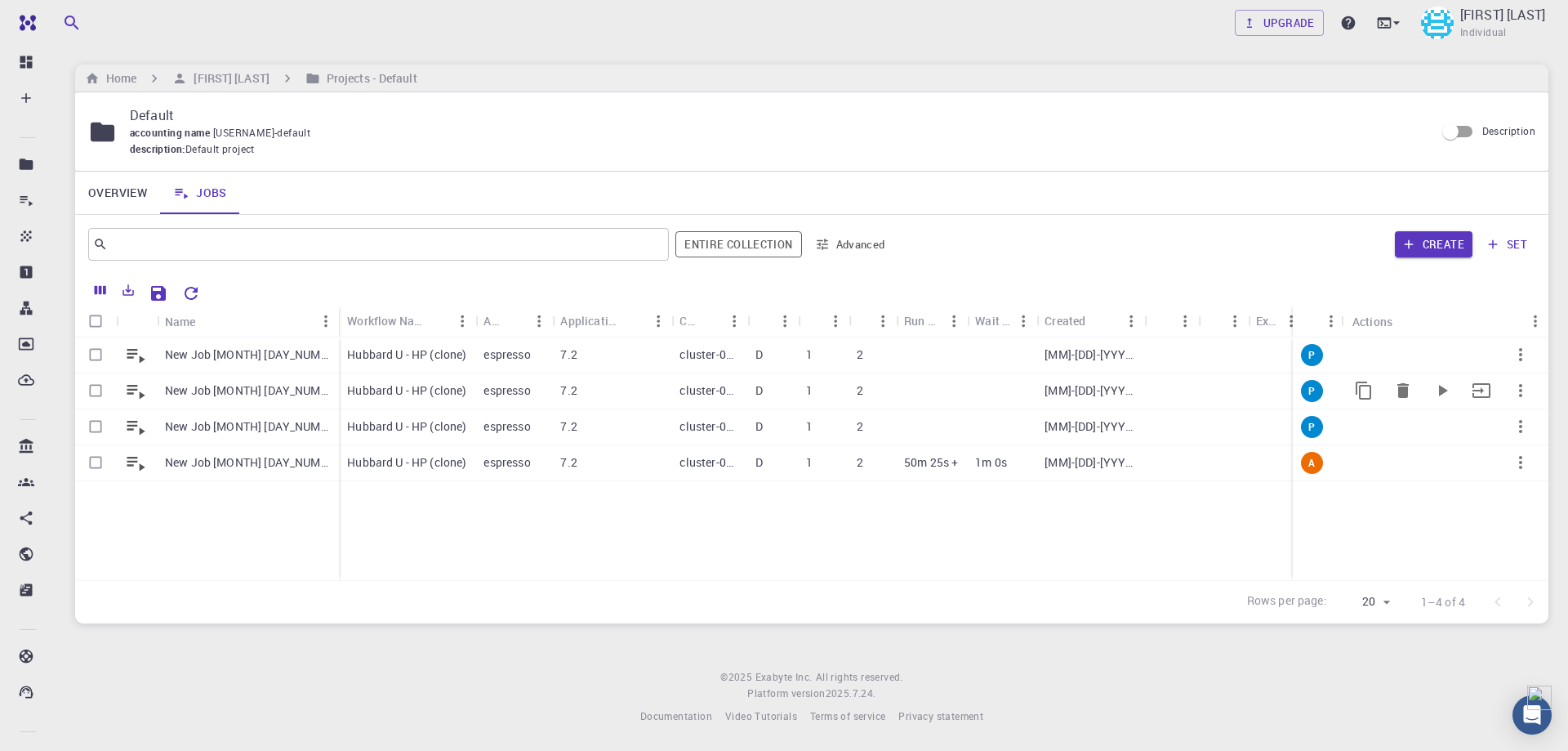 click on "Hubbard U - HP (clone)" at bounding box center (407, 391) 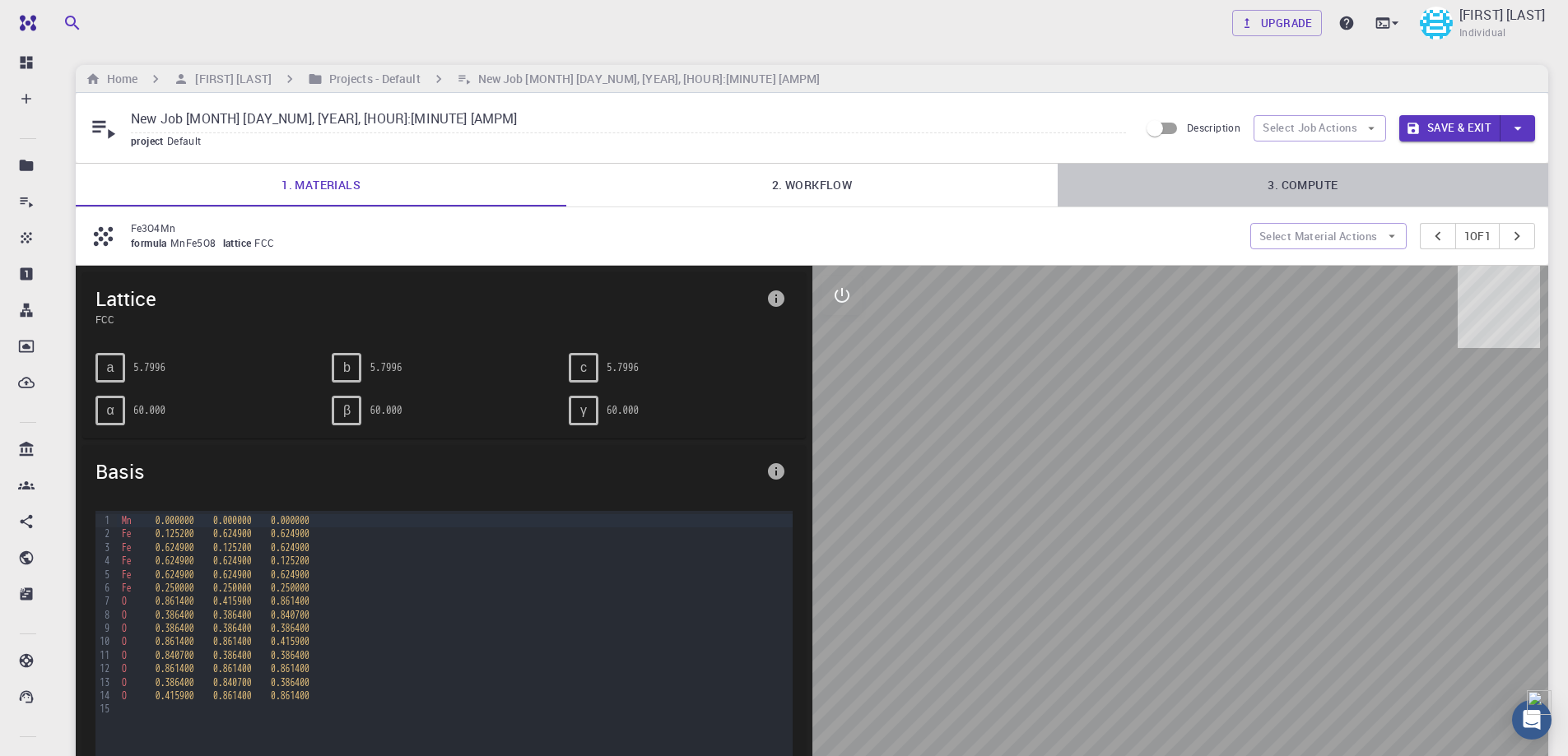 click on "3. Compute" at bounding box center (1303, 185) 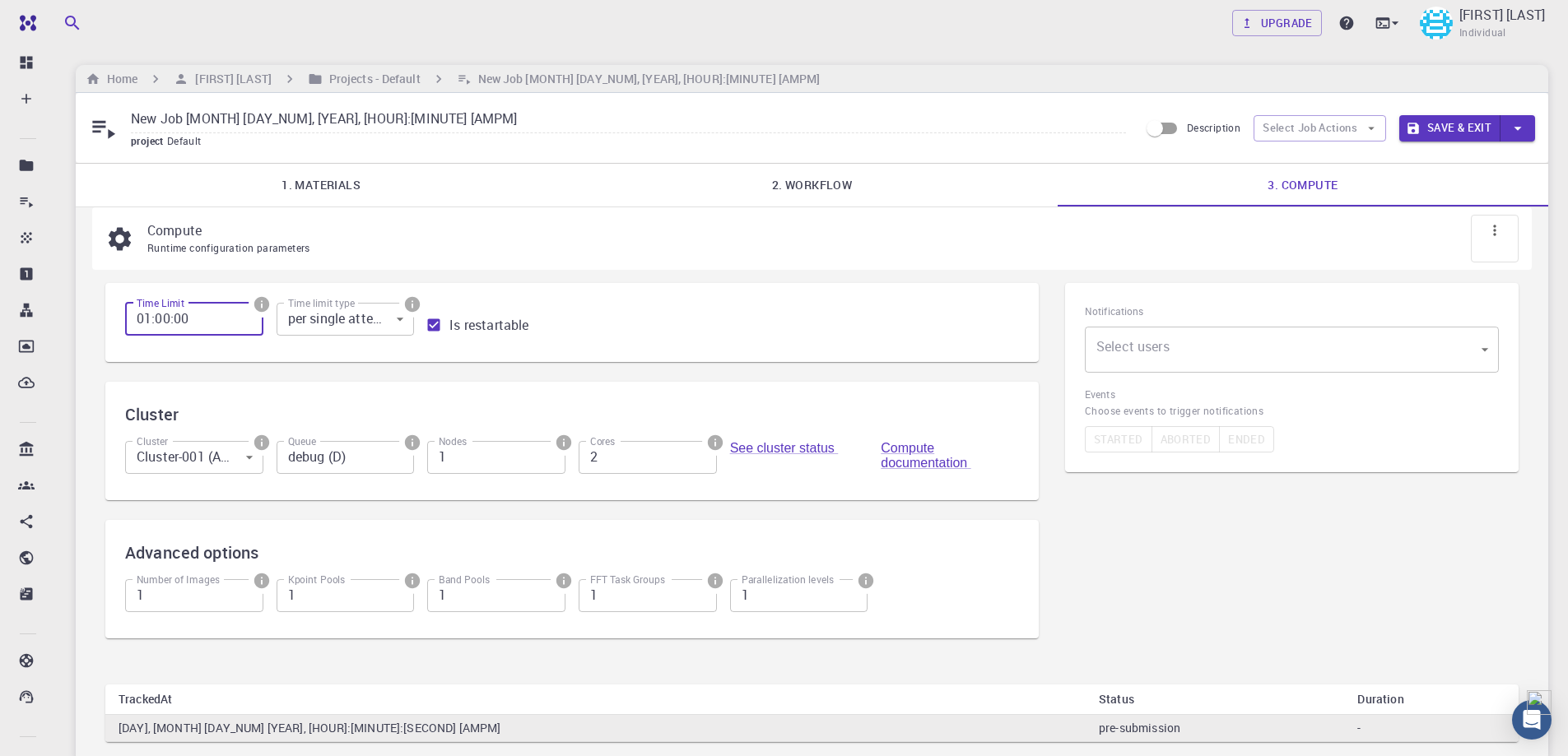 click on "01:00:00" at bounding box center (194, 319) 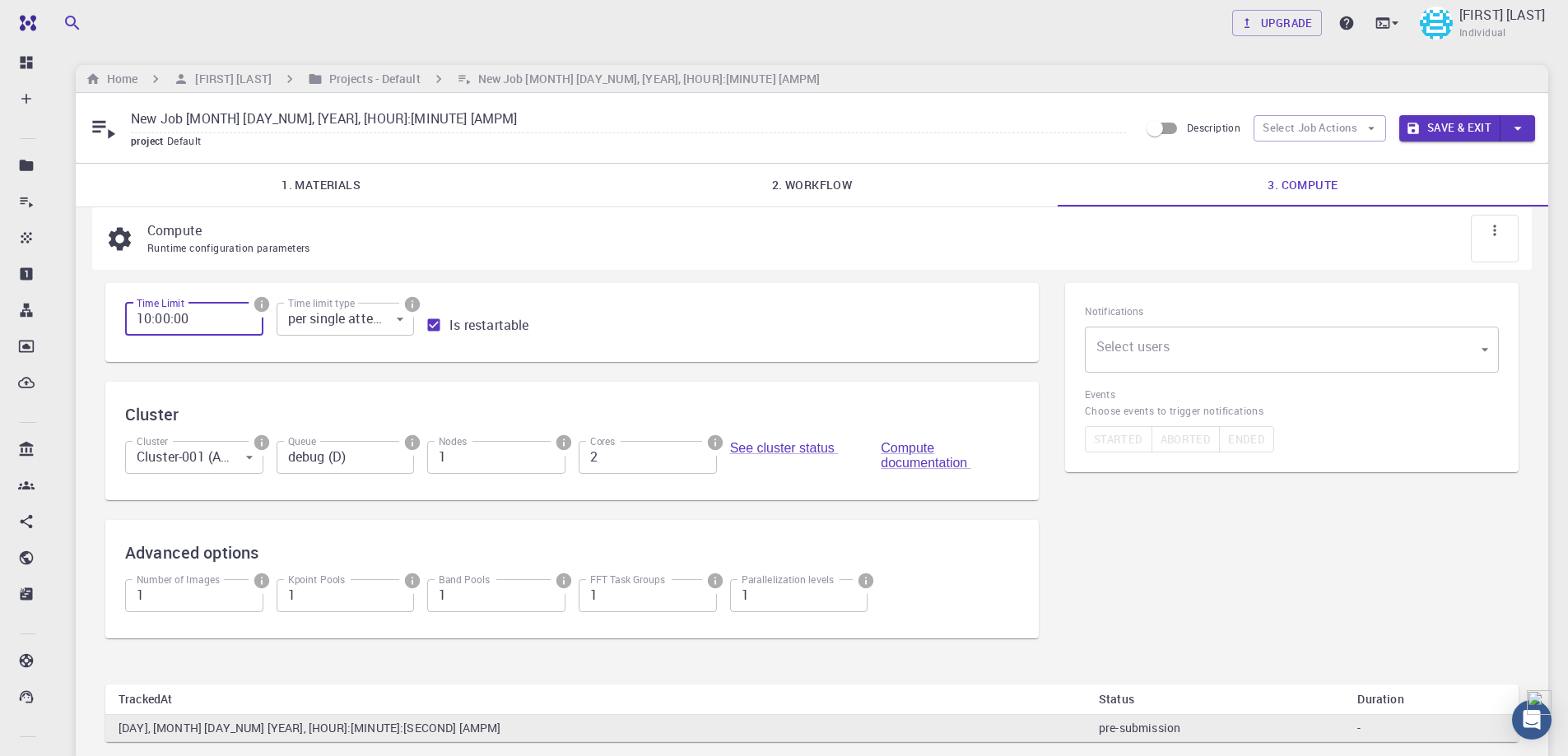 type on "10:00:00" 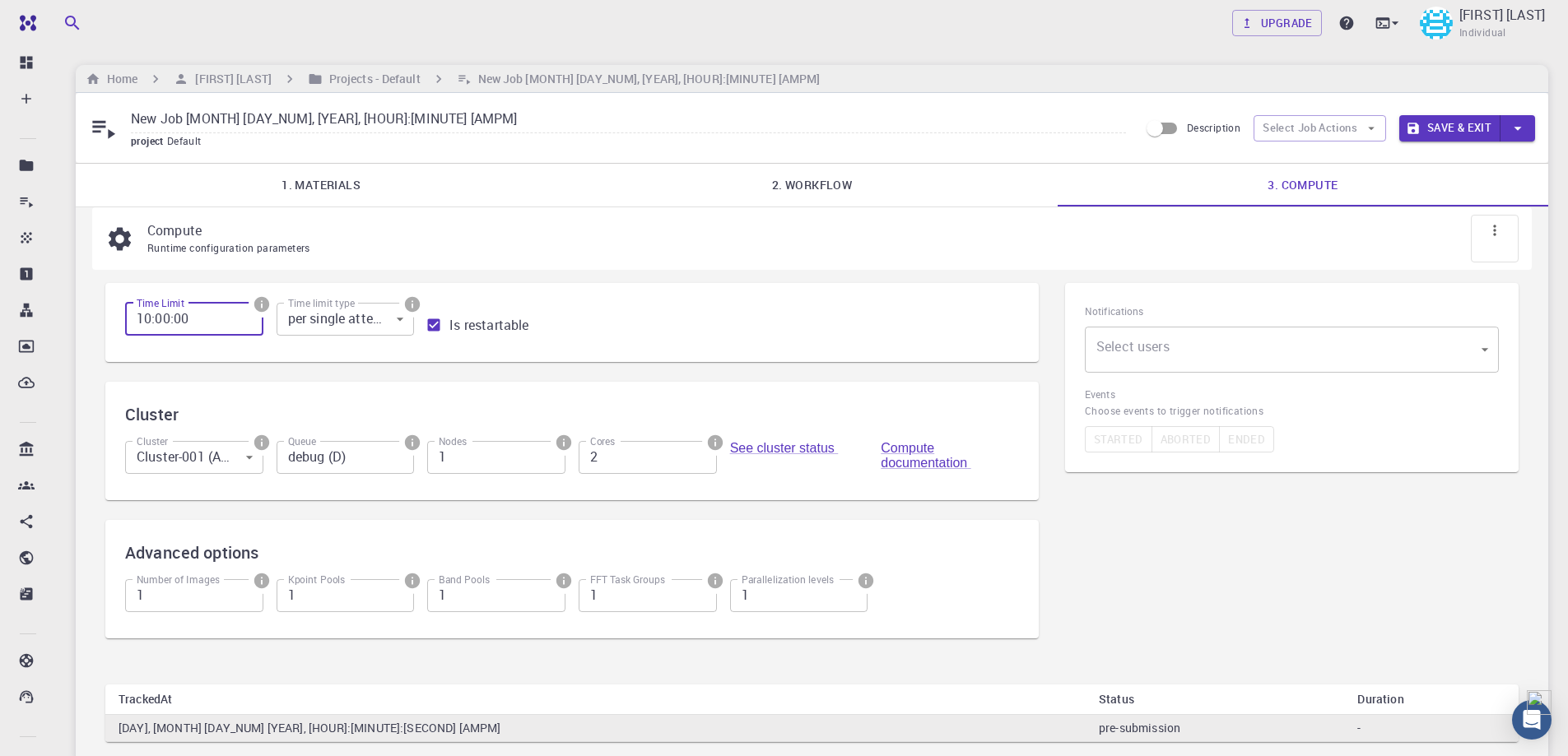 click on "Save & Exit" at bounding box center (1449, 128) 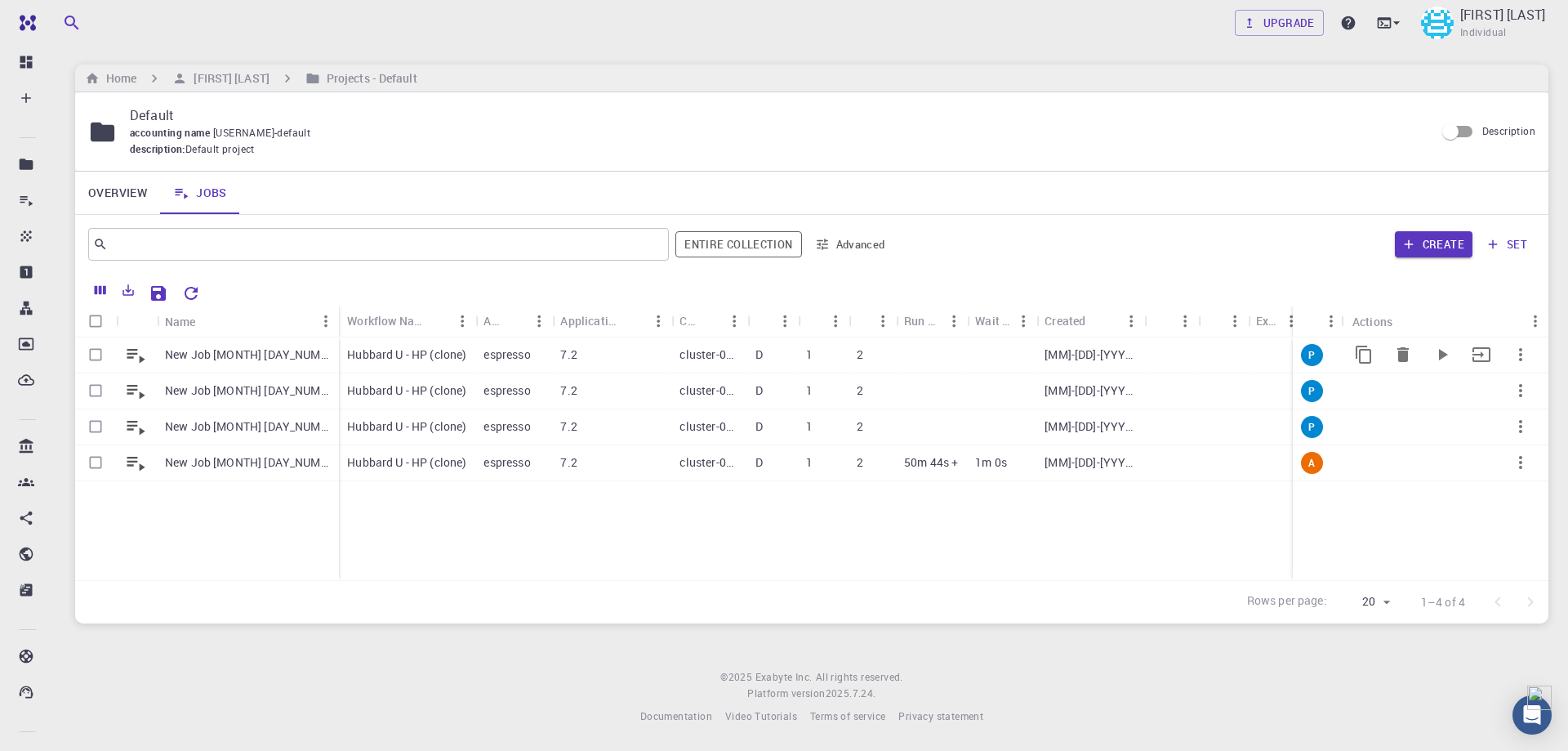 click on "7.2" at bounding box center [612, 355] 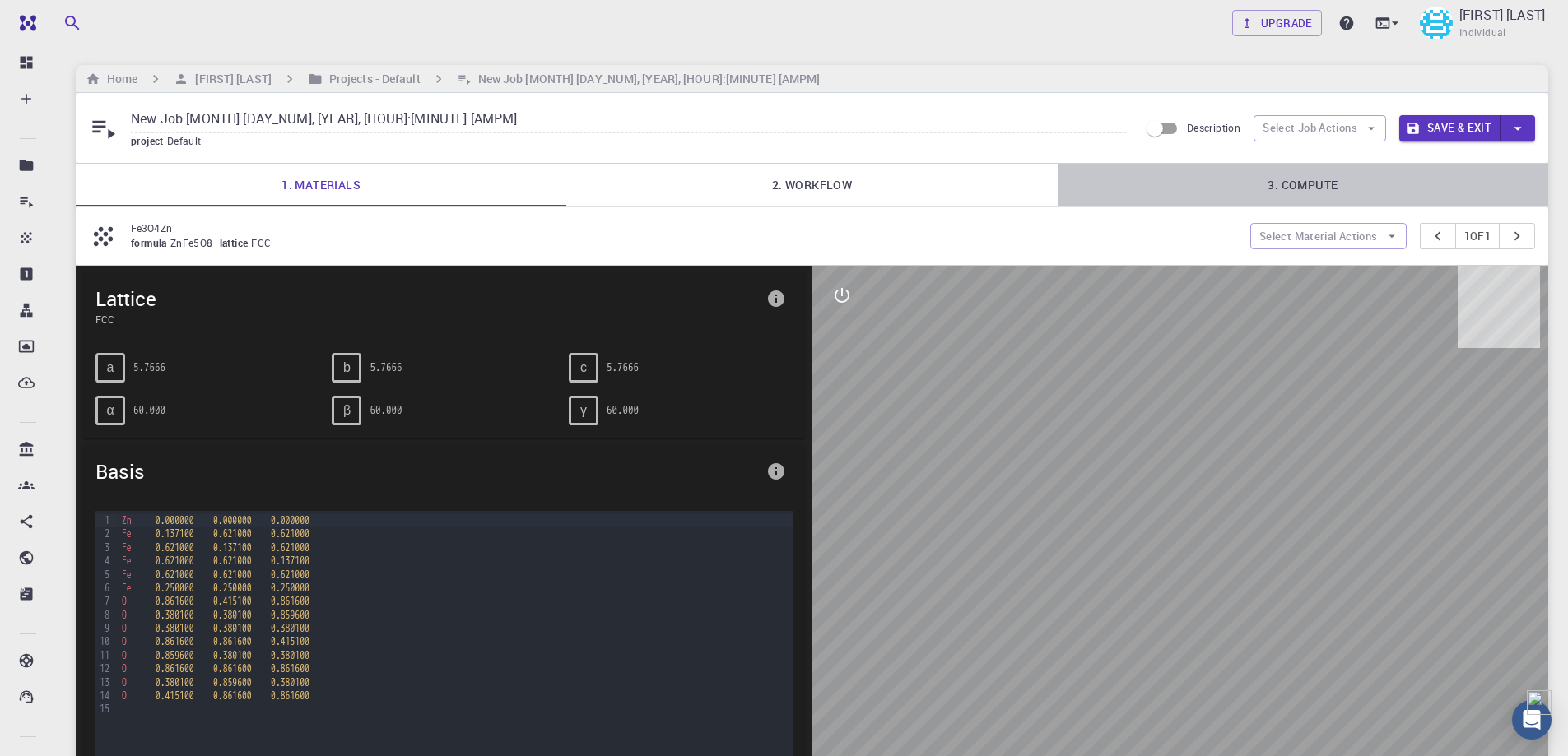 click on "3. Compute" at bounding box center [1303, 185] 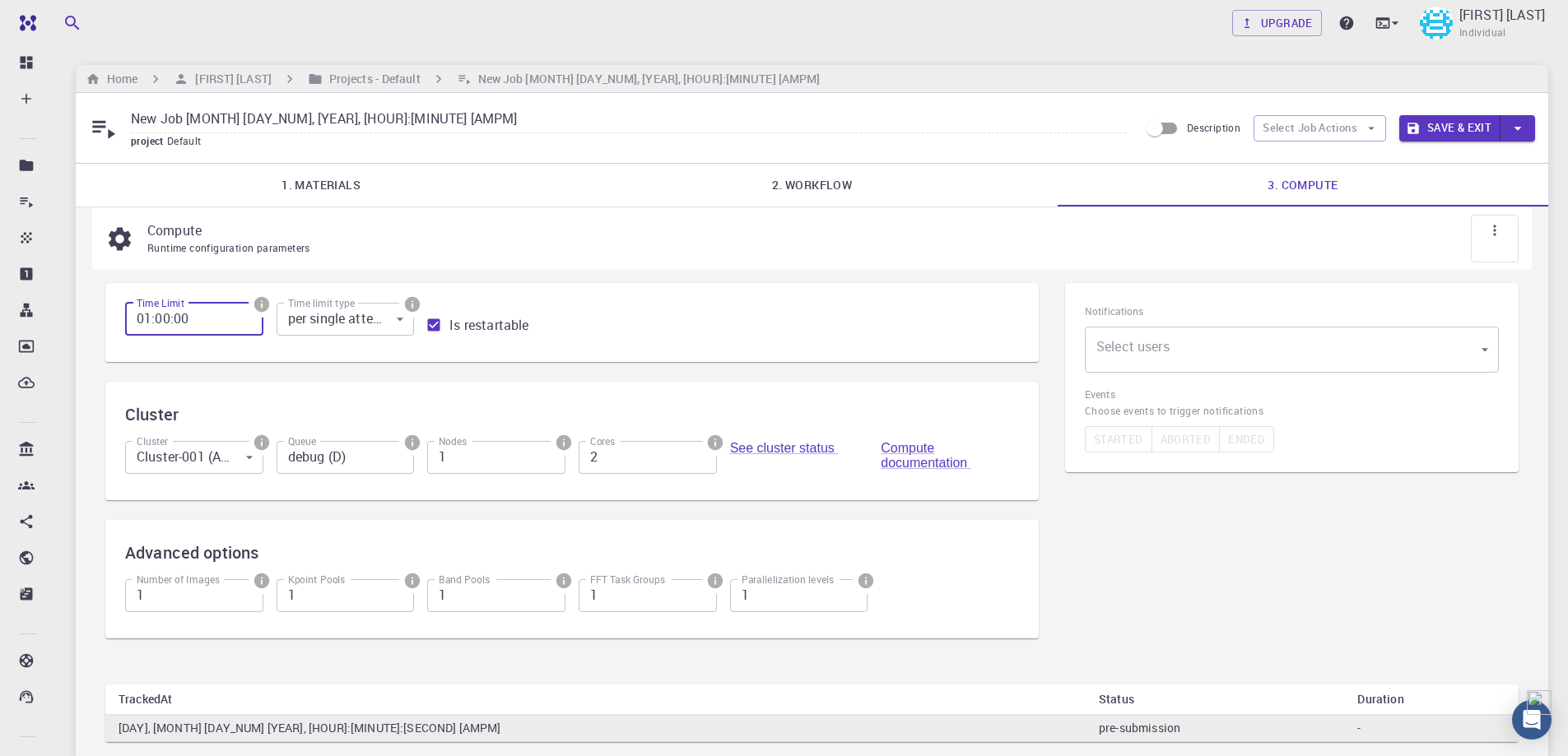 click on "01:00:00" at bounding box center [194, 319] 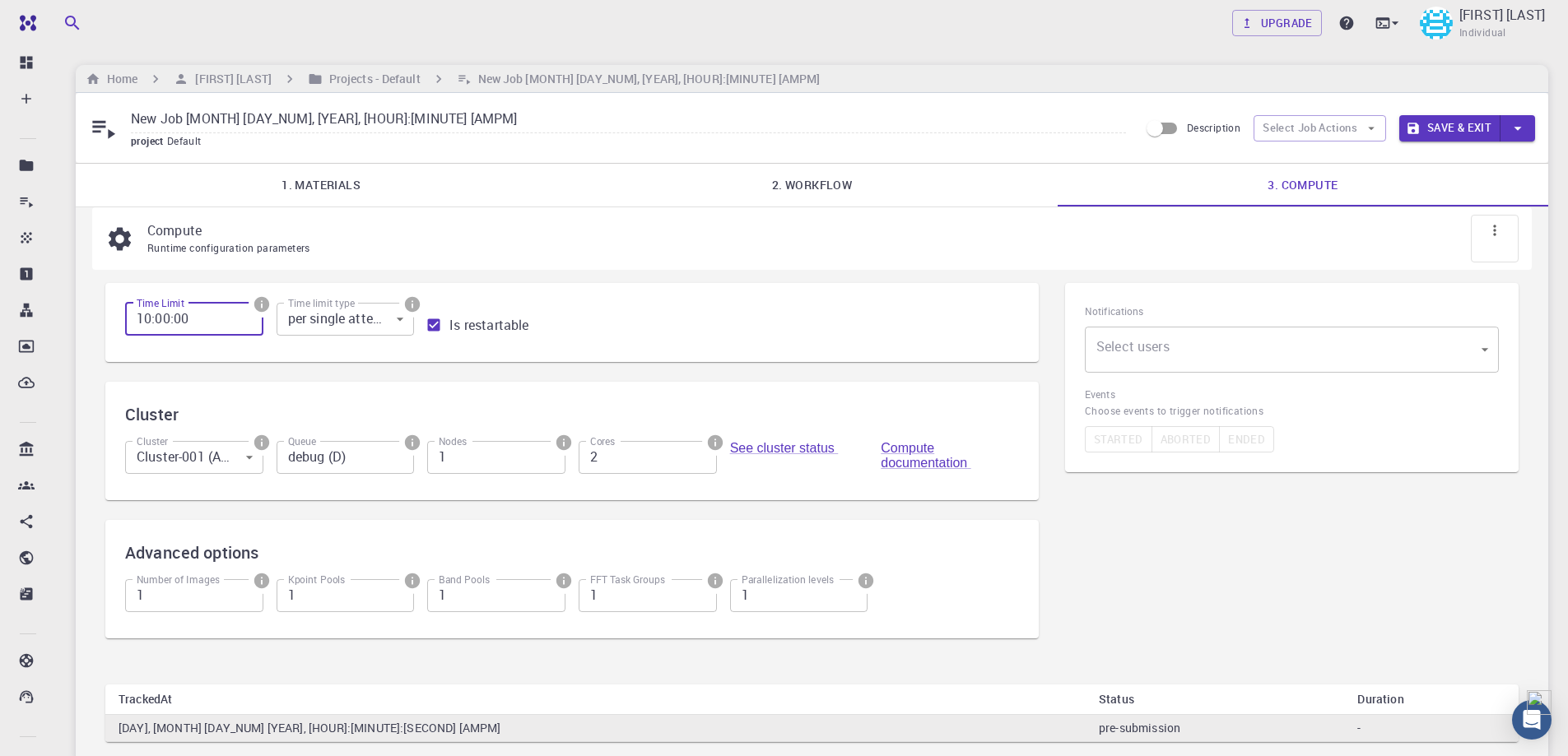 type on "10:00:00" 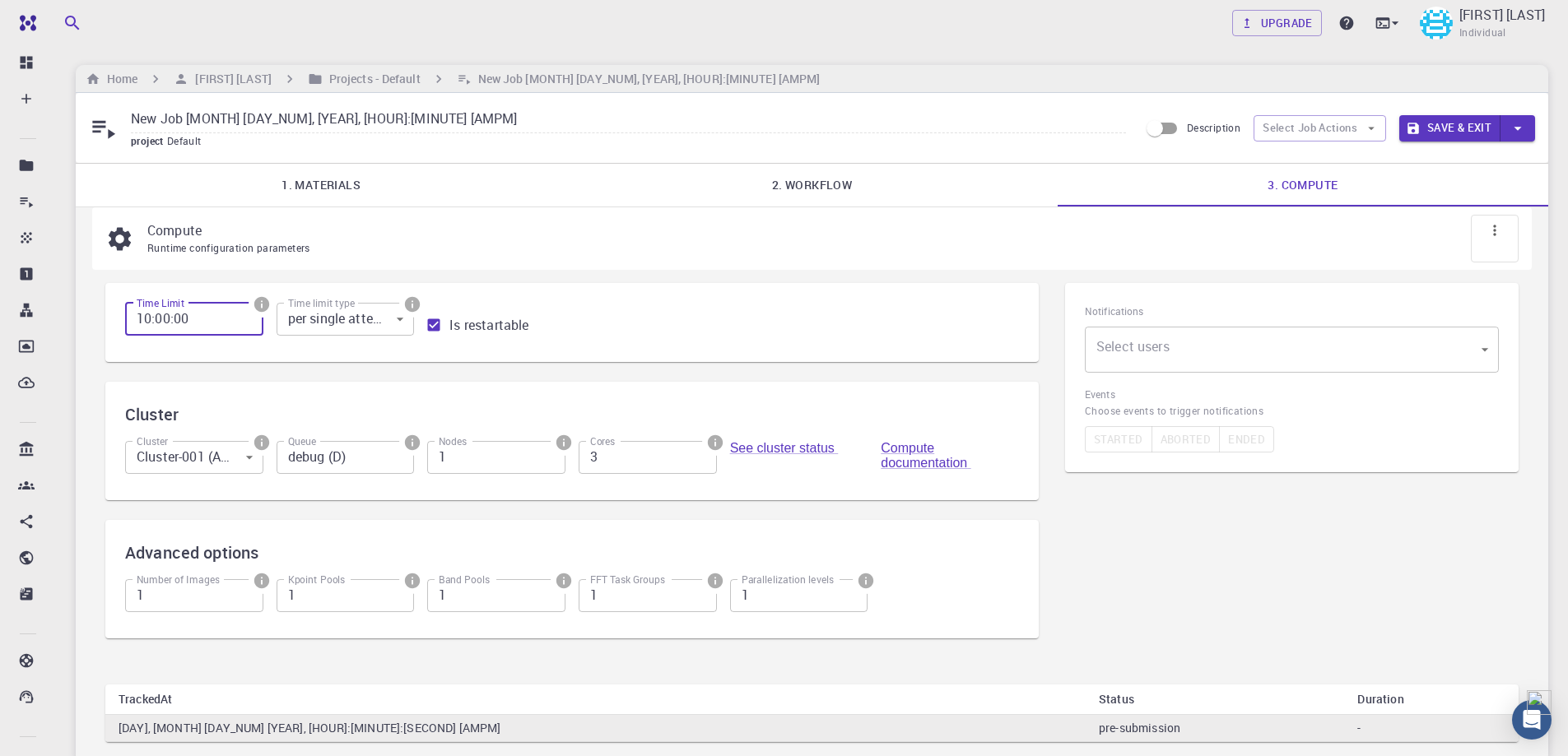 click on "3" at bounding box center (648, 457) 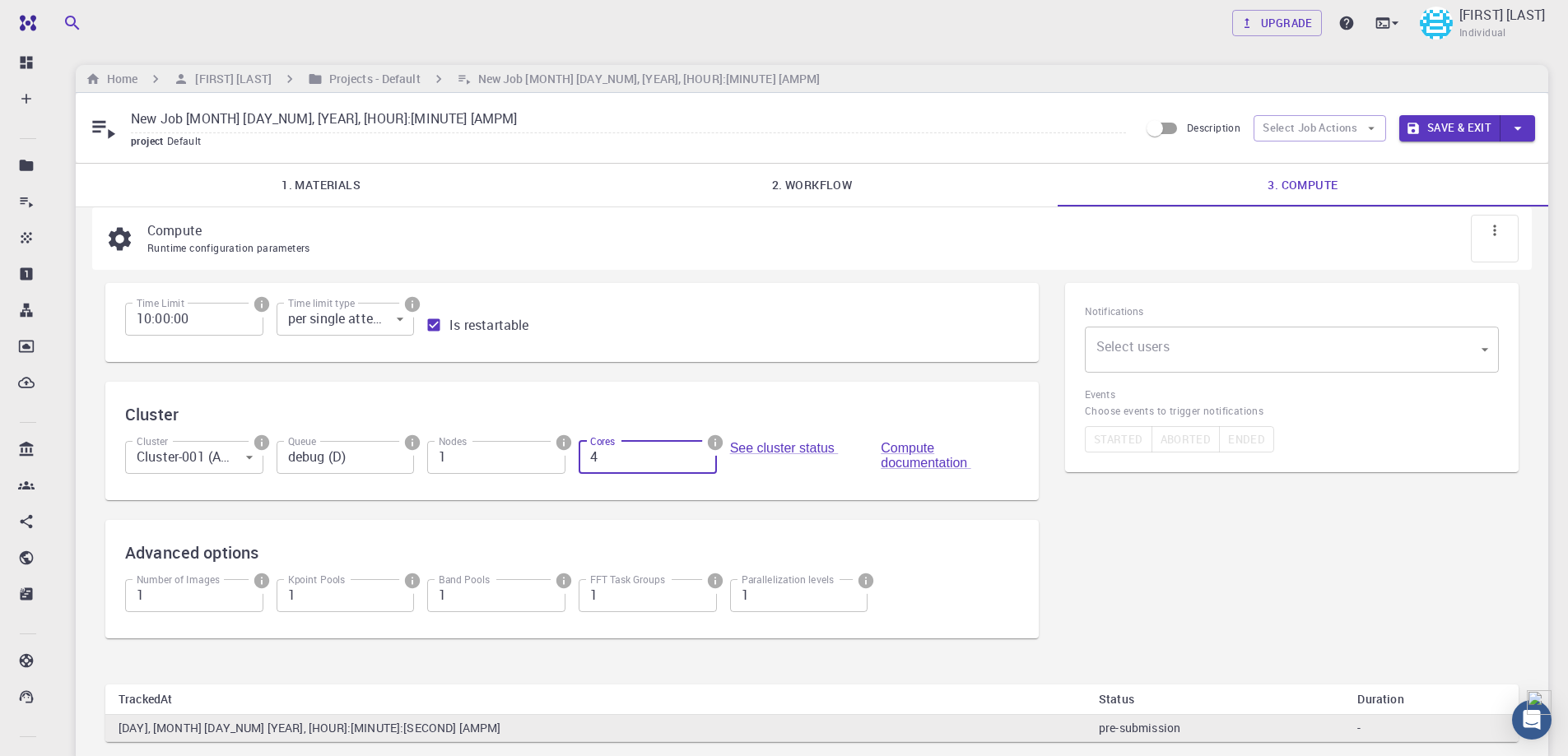 type on "4" 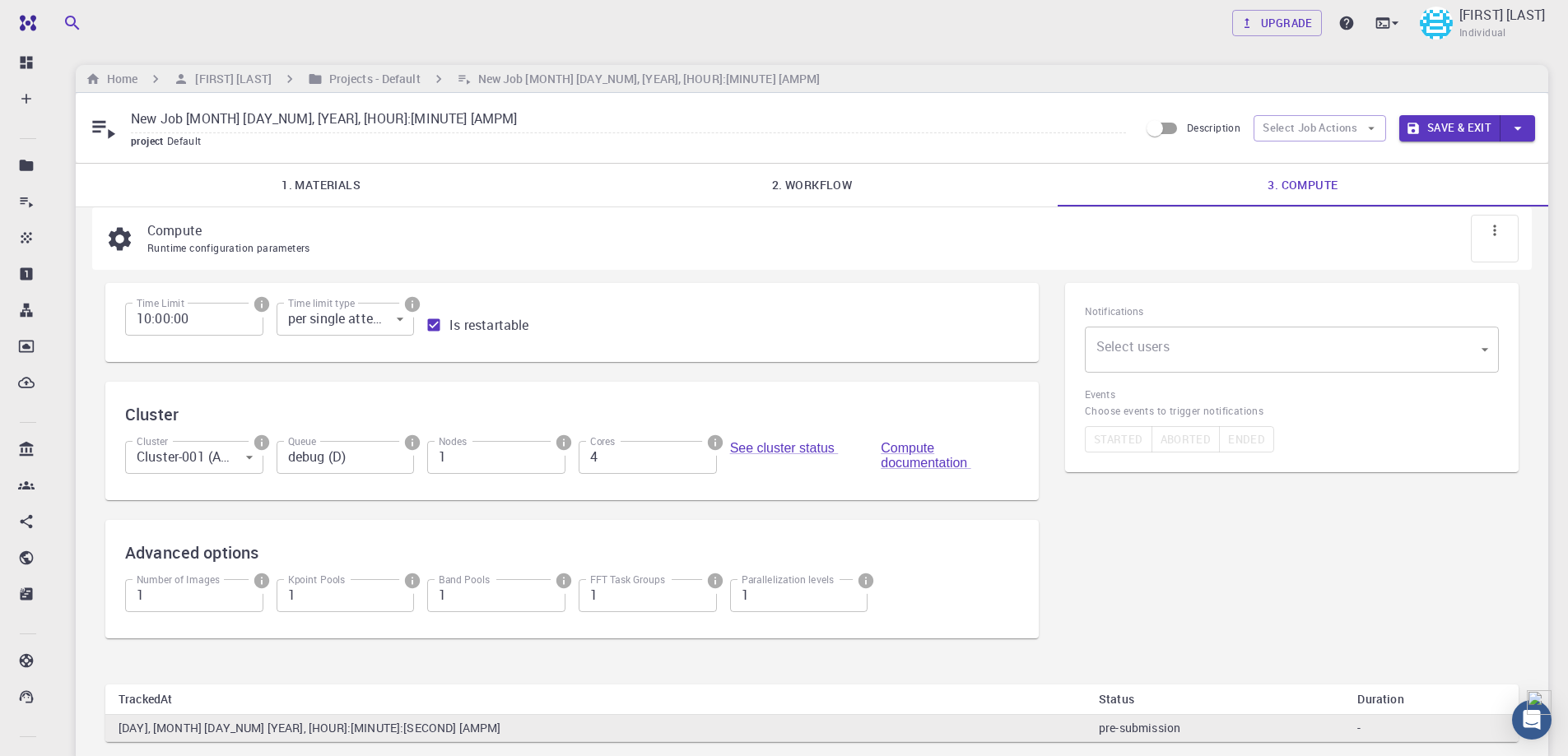 click on "Cluster Cluster Cluster-001 (AWS) 1 Cluster   Queue debug (D) Queue   Nodes 1 Nodes   Cores 4 Cores   See cluster status   Compute documentation" at bounding box center [572, 441] 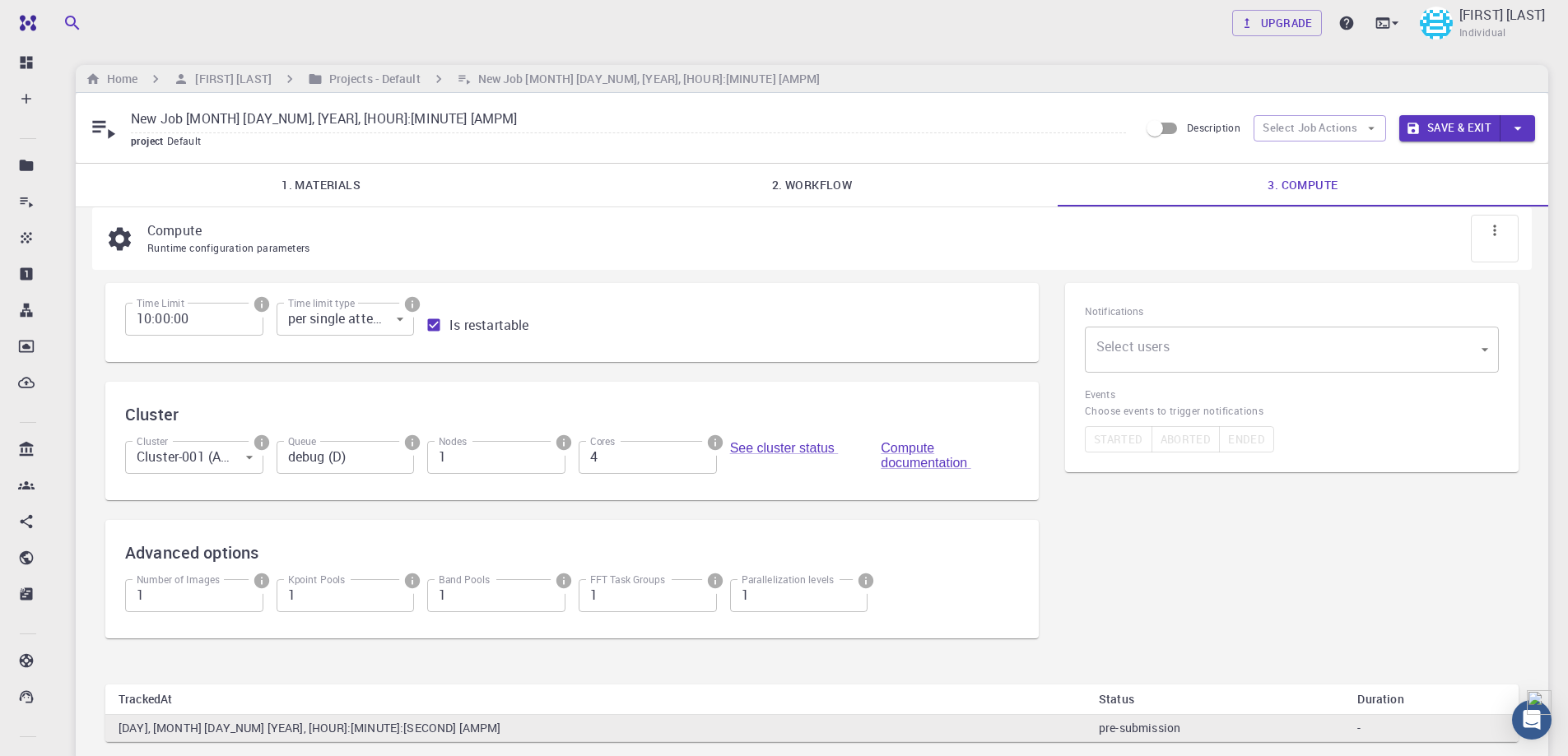 click 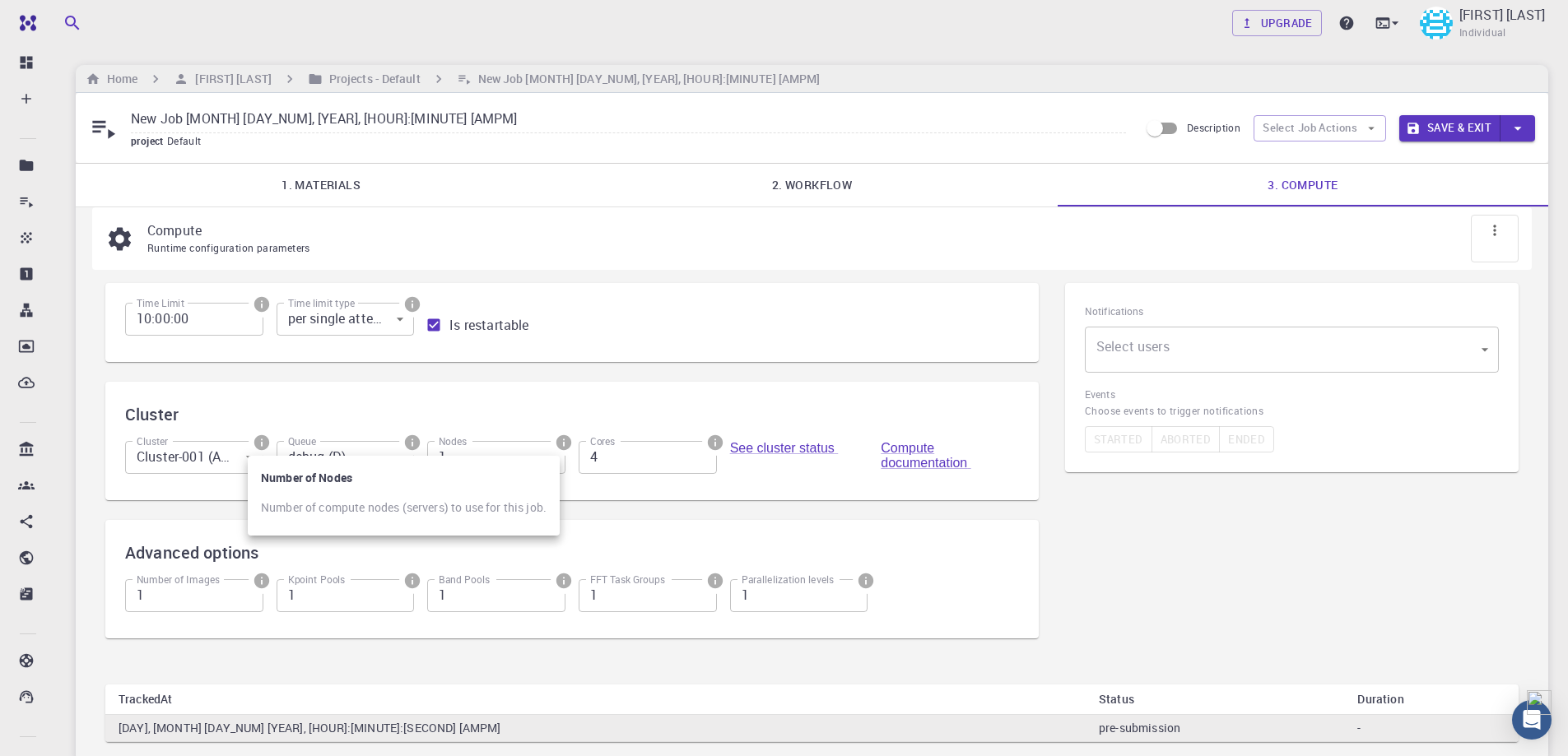 click at bounding box center [784, 378] 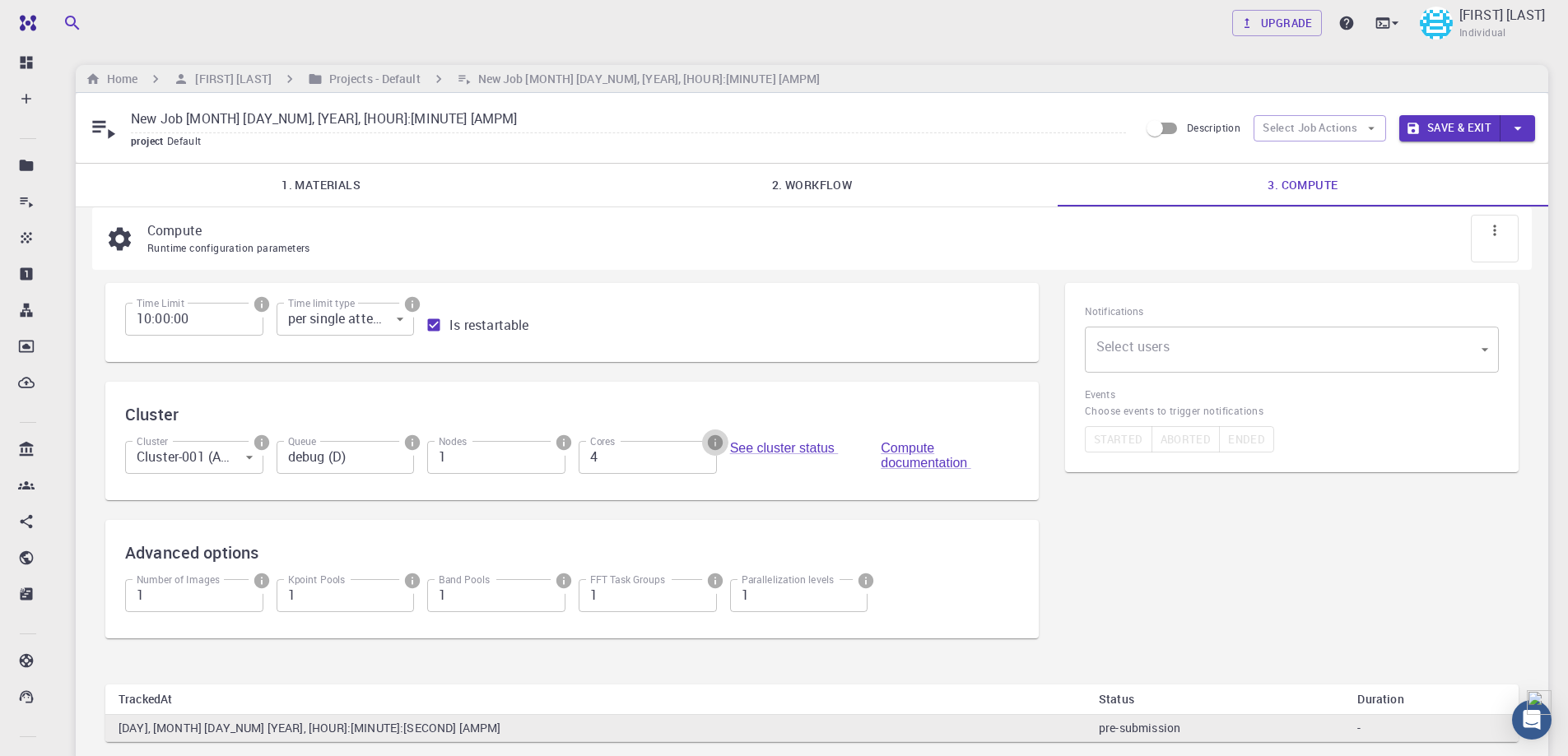 click 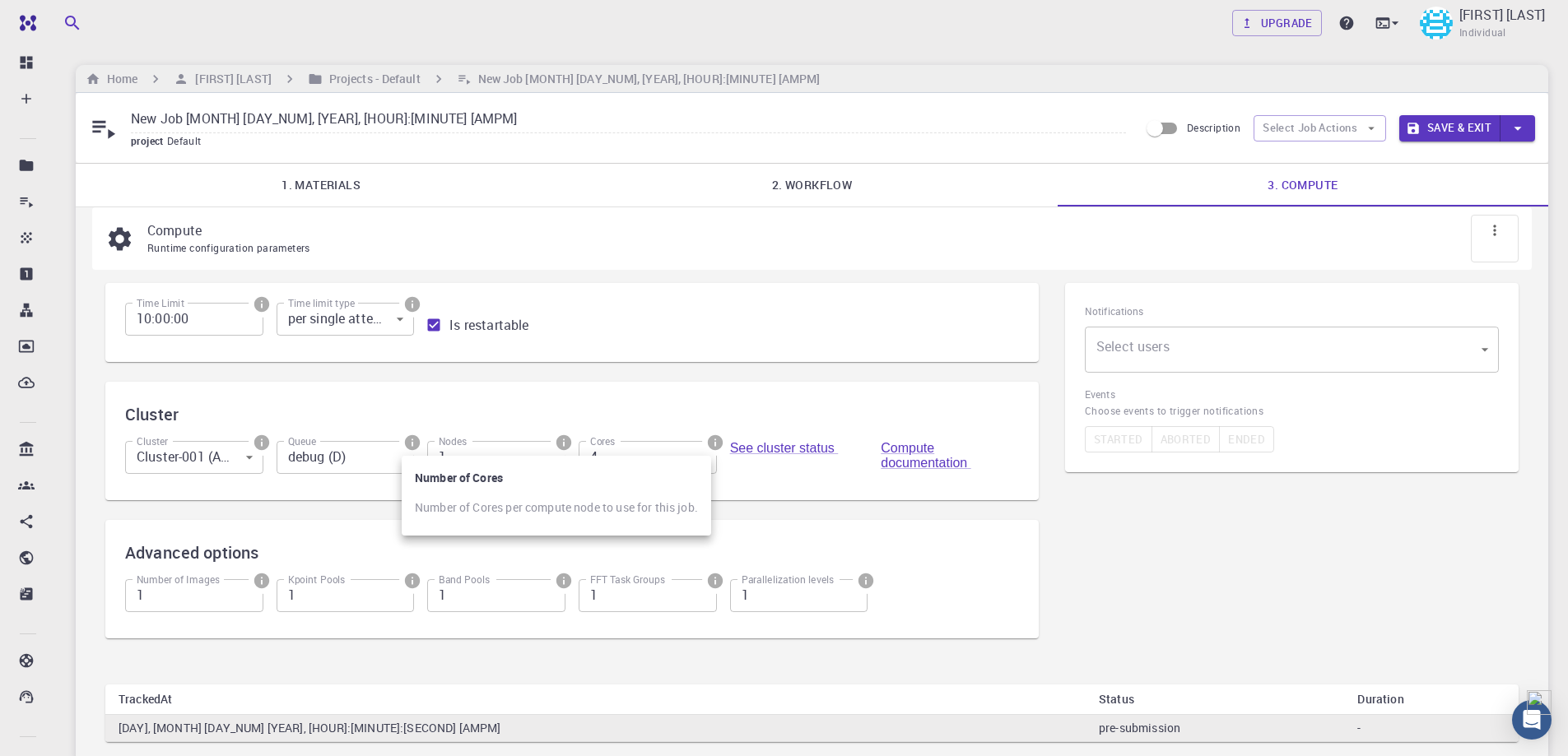 click at bounding box center (784, 378) 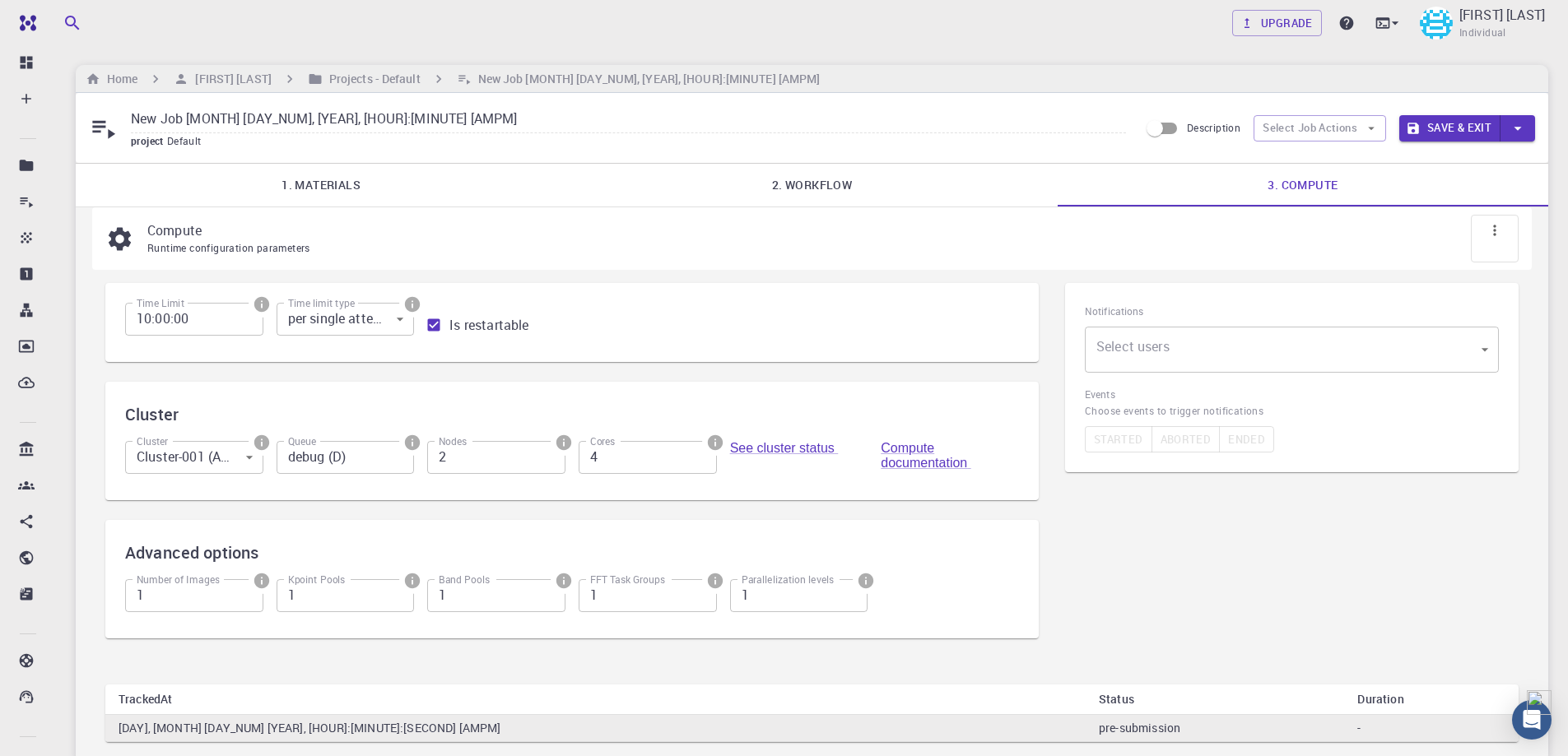 click on "2" at bounding box center [496, 457] 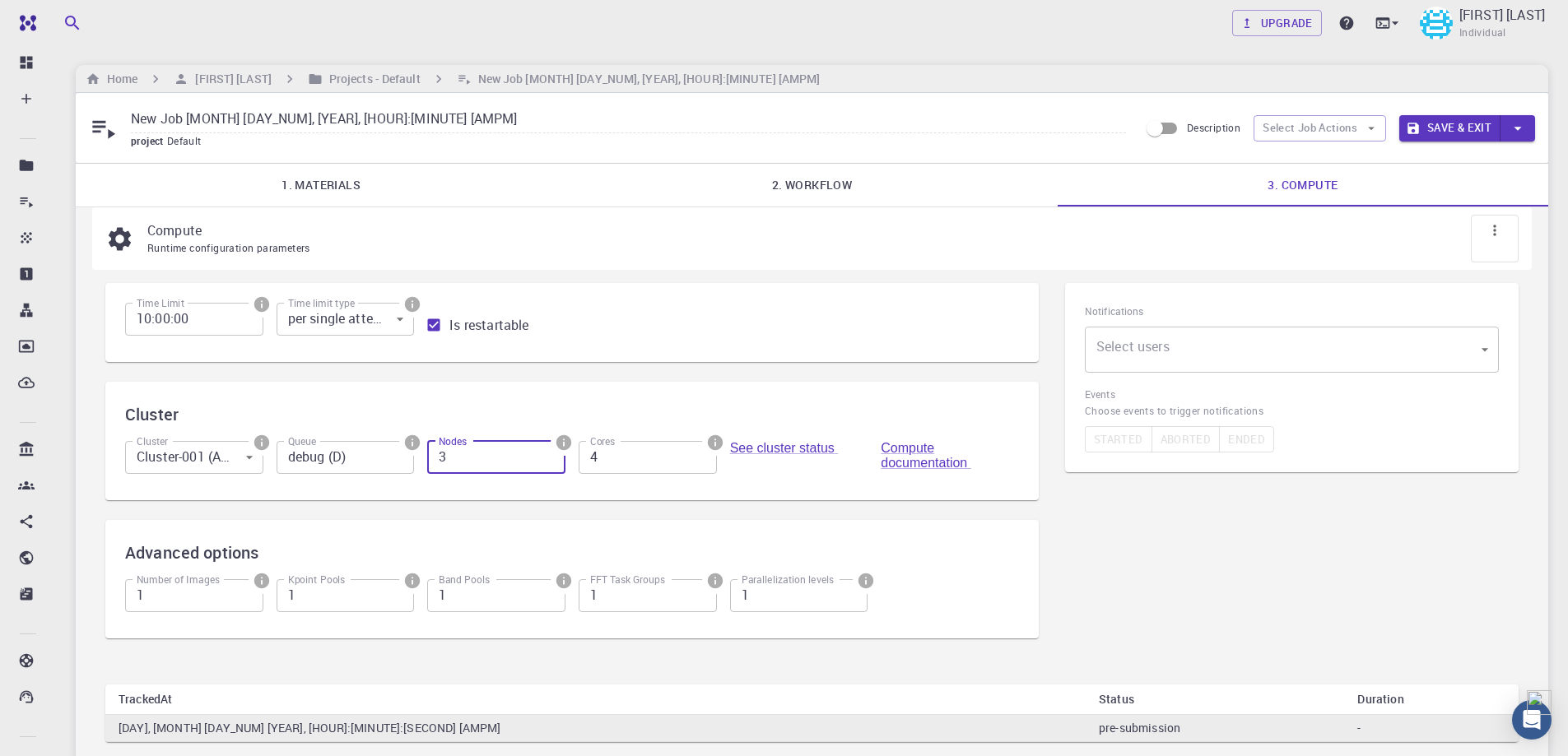 click on "3" at bounding box center [496, 457] 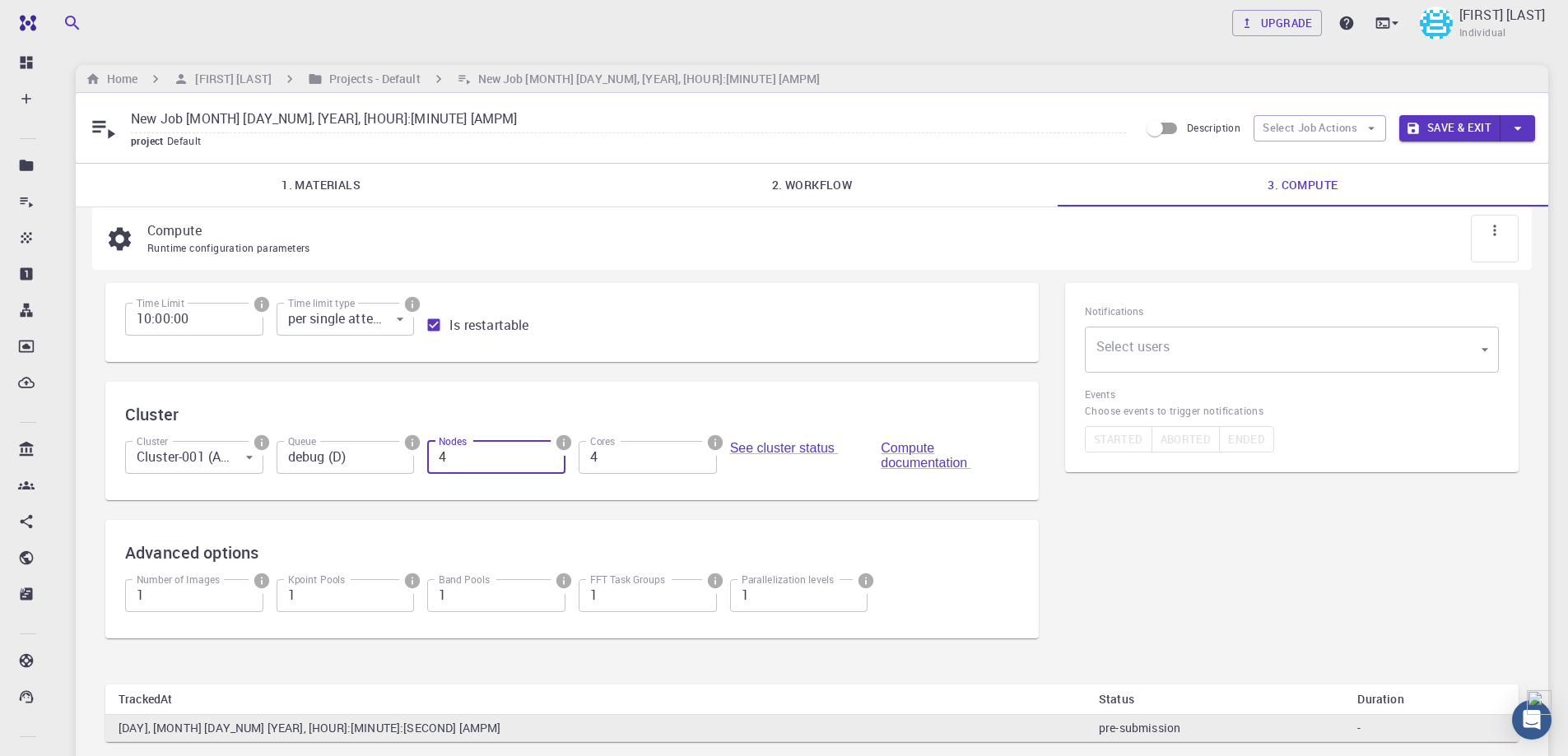 click on "4" at bounding box center [496, 457] 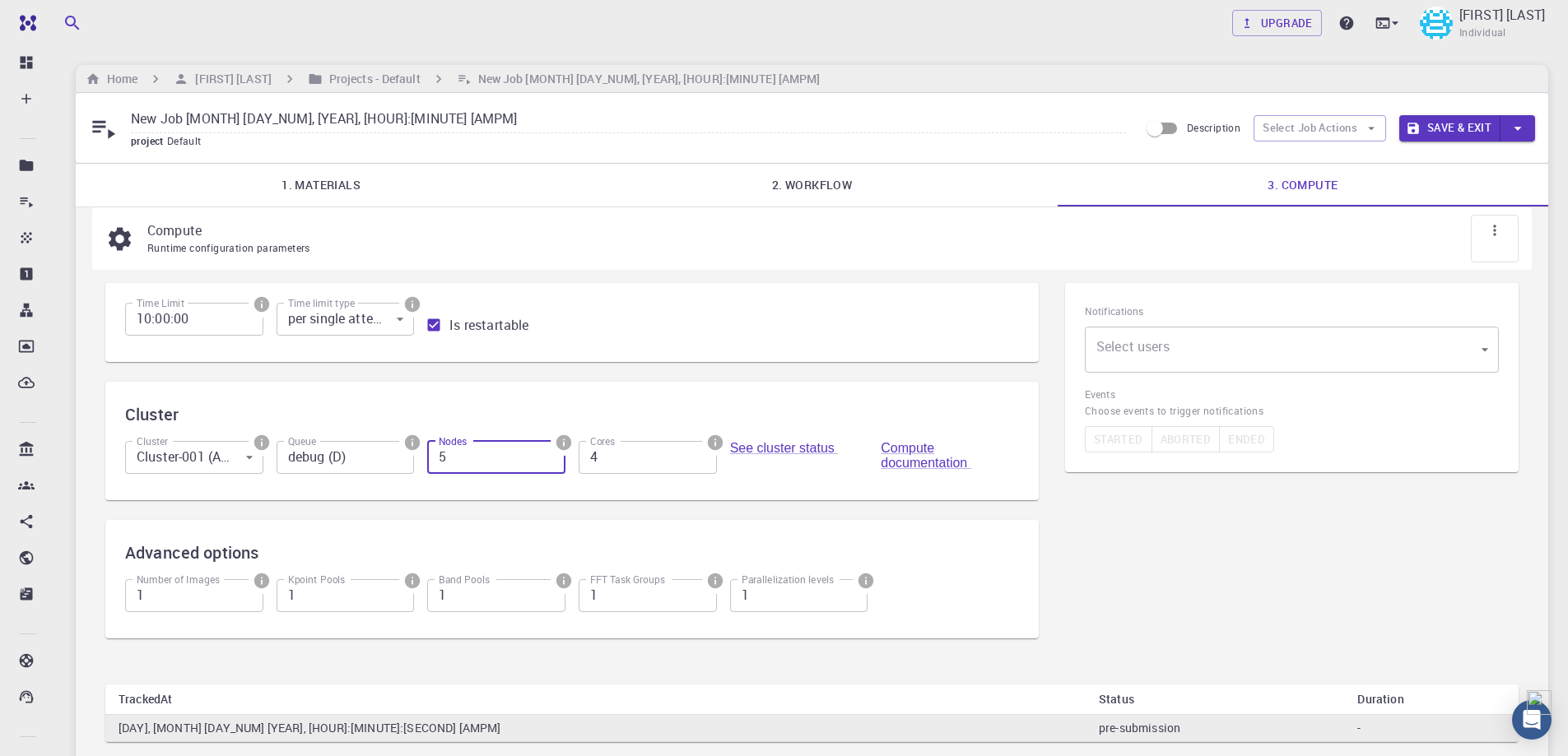 click on "5" at bounding box center [496, 457] 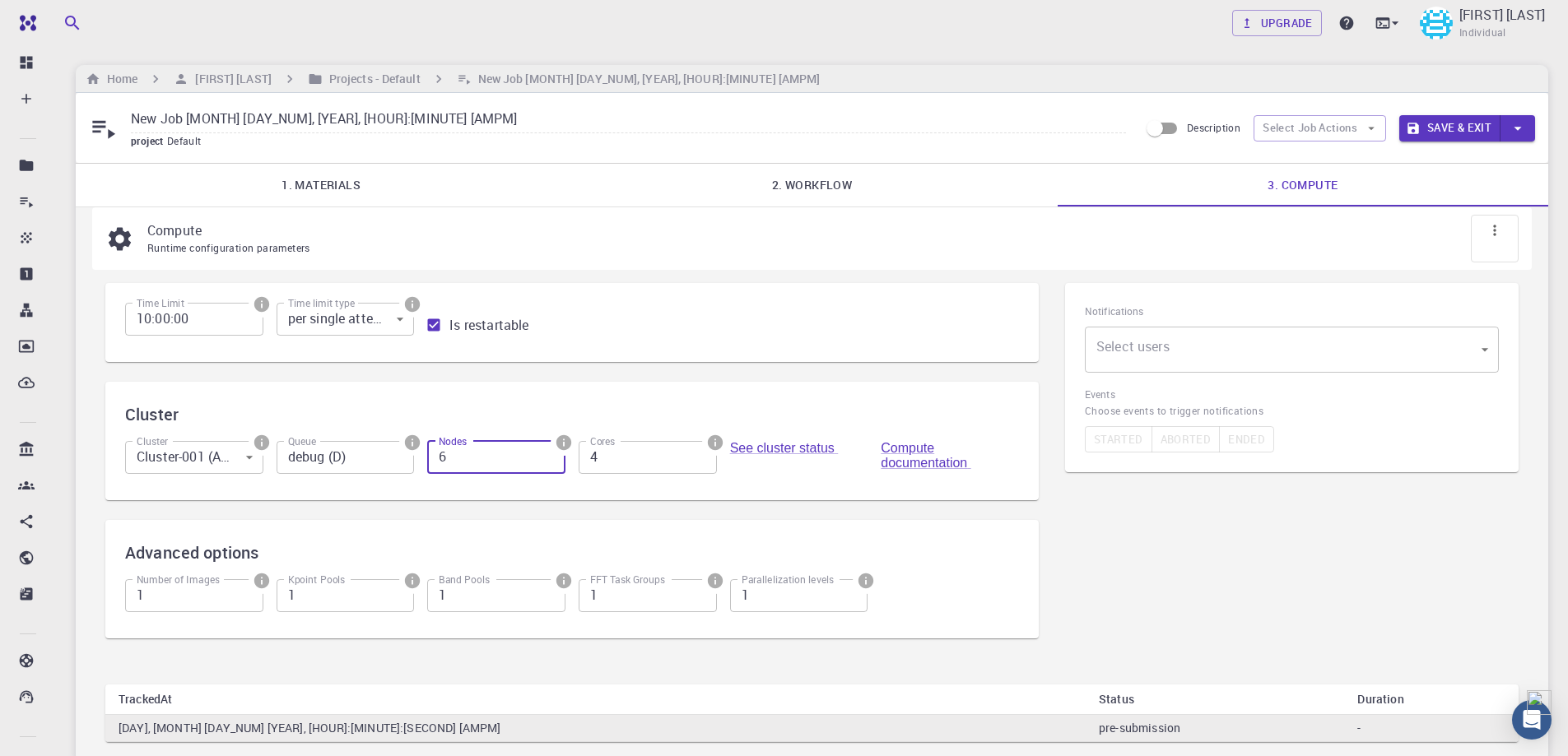 click on "6" at bounding box center [496, 457] 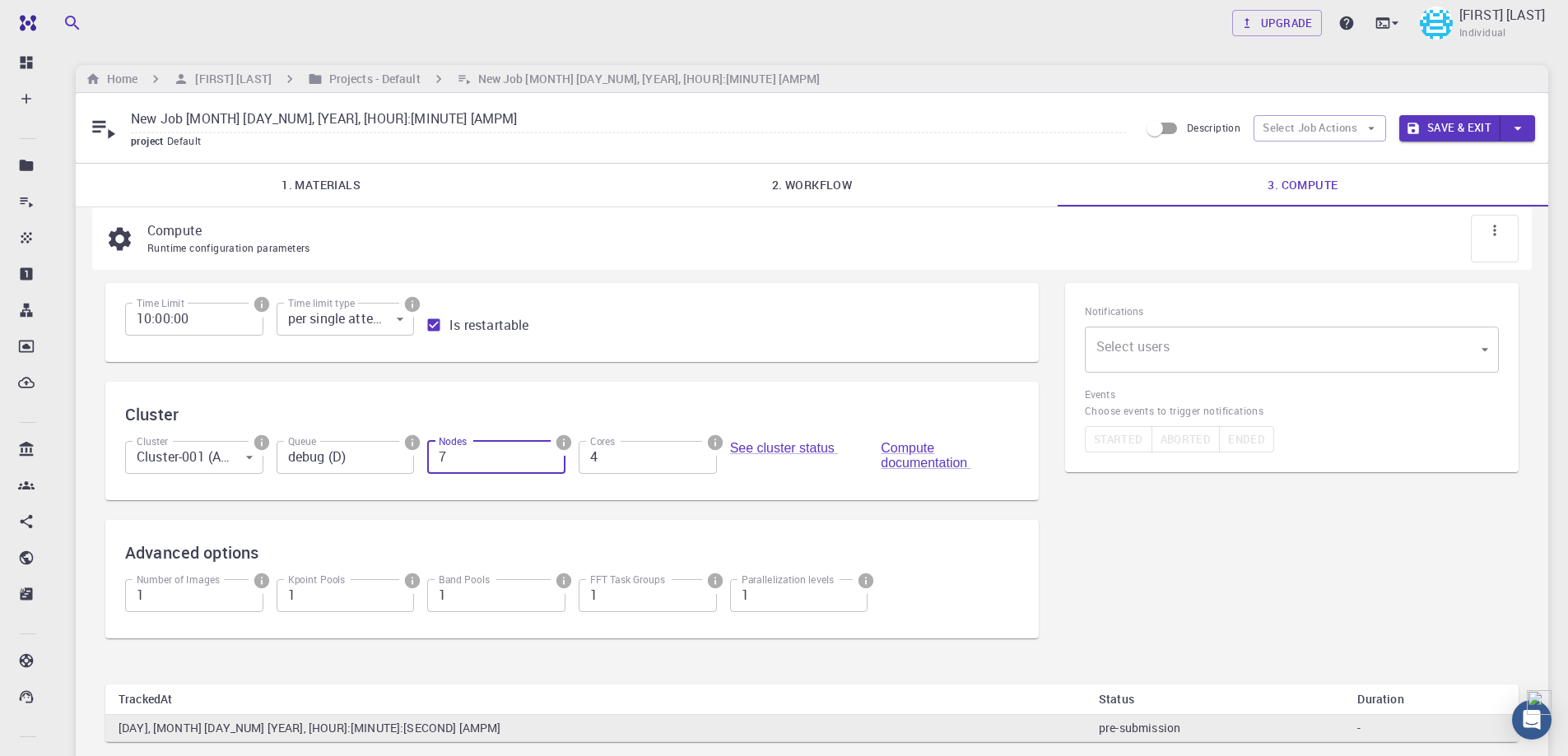 click on "7" at bounding box center (496, 457) 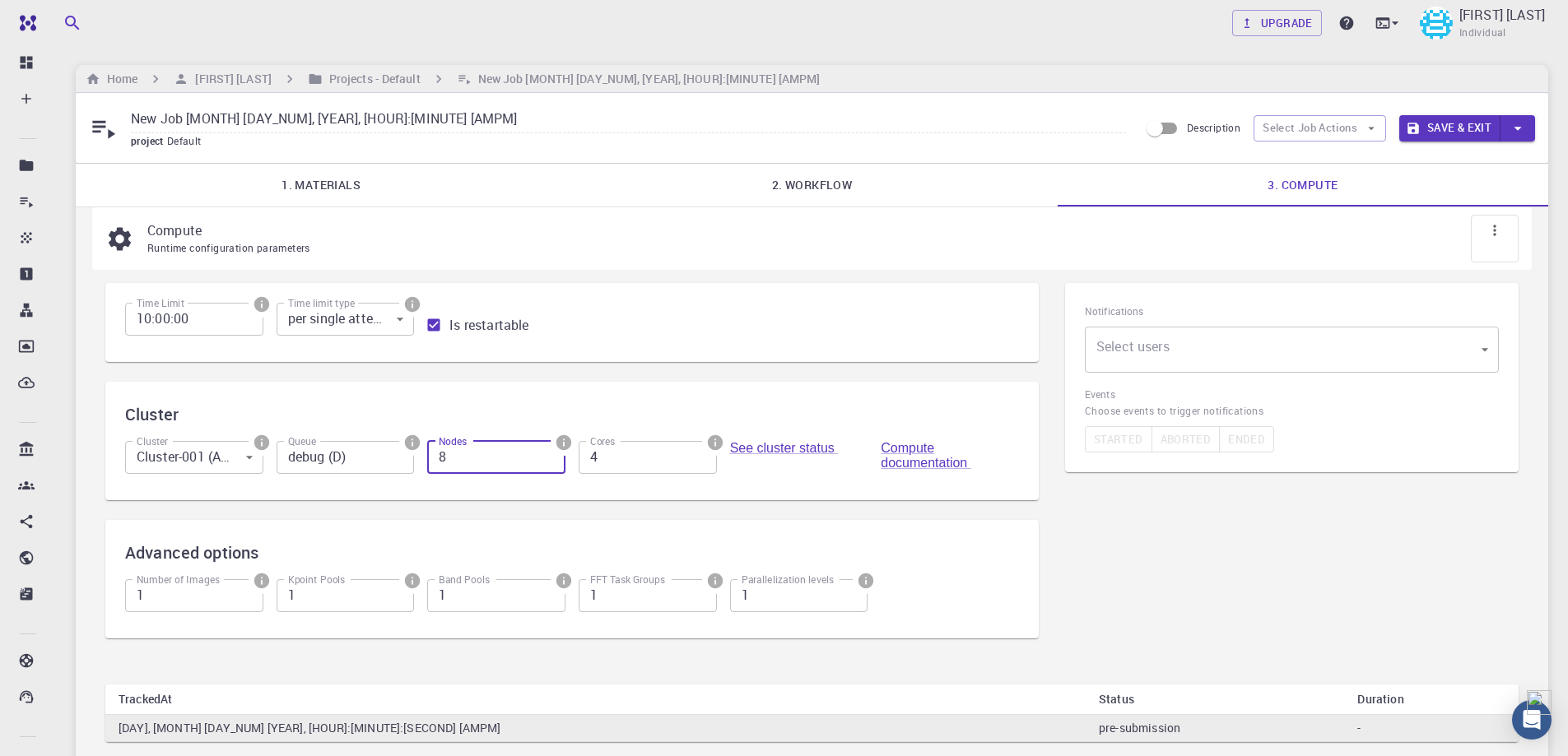 click on "8" at bounding box center [496, 457] 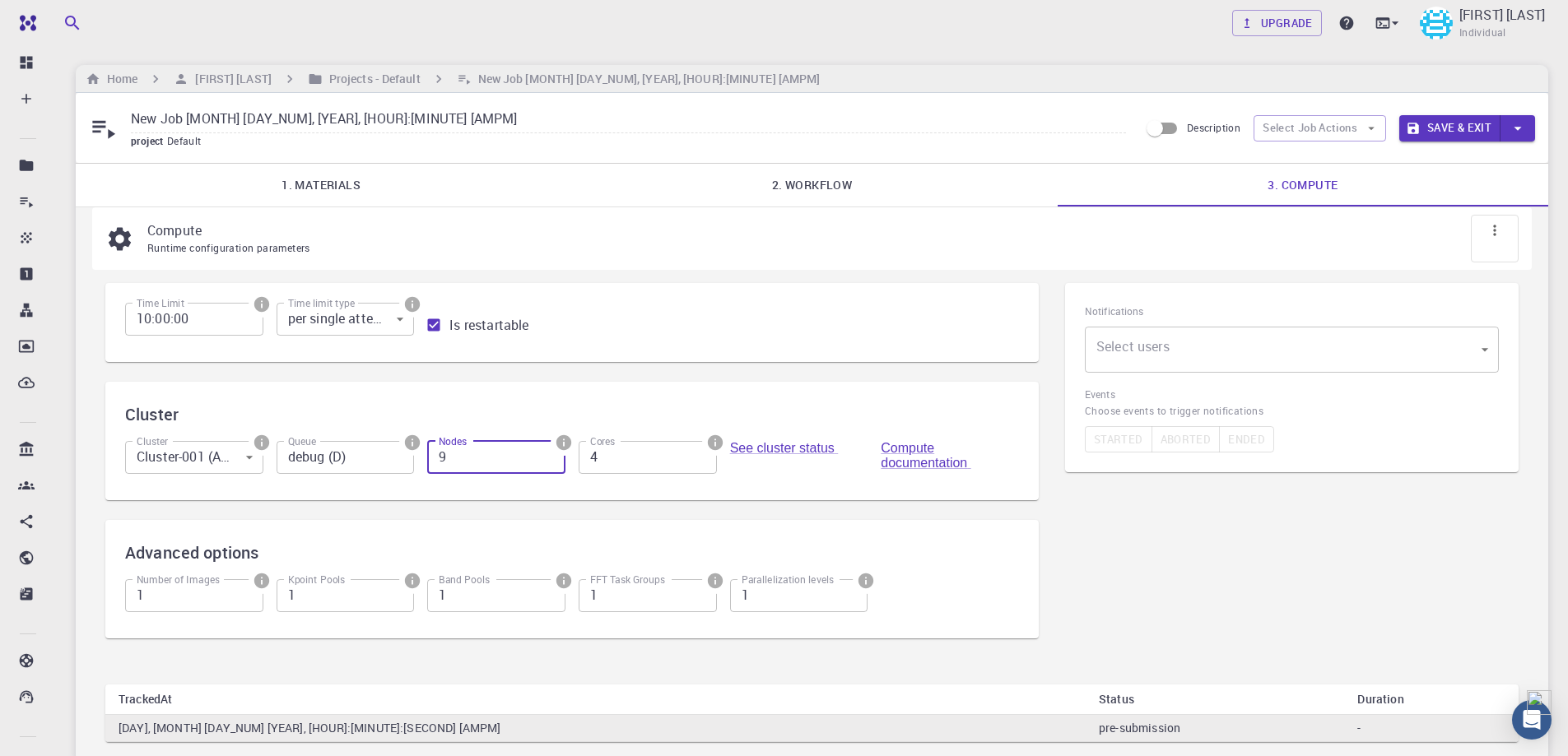 click on "9" at bounding box center [496, 457] 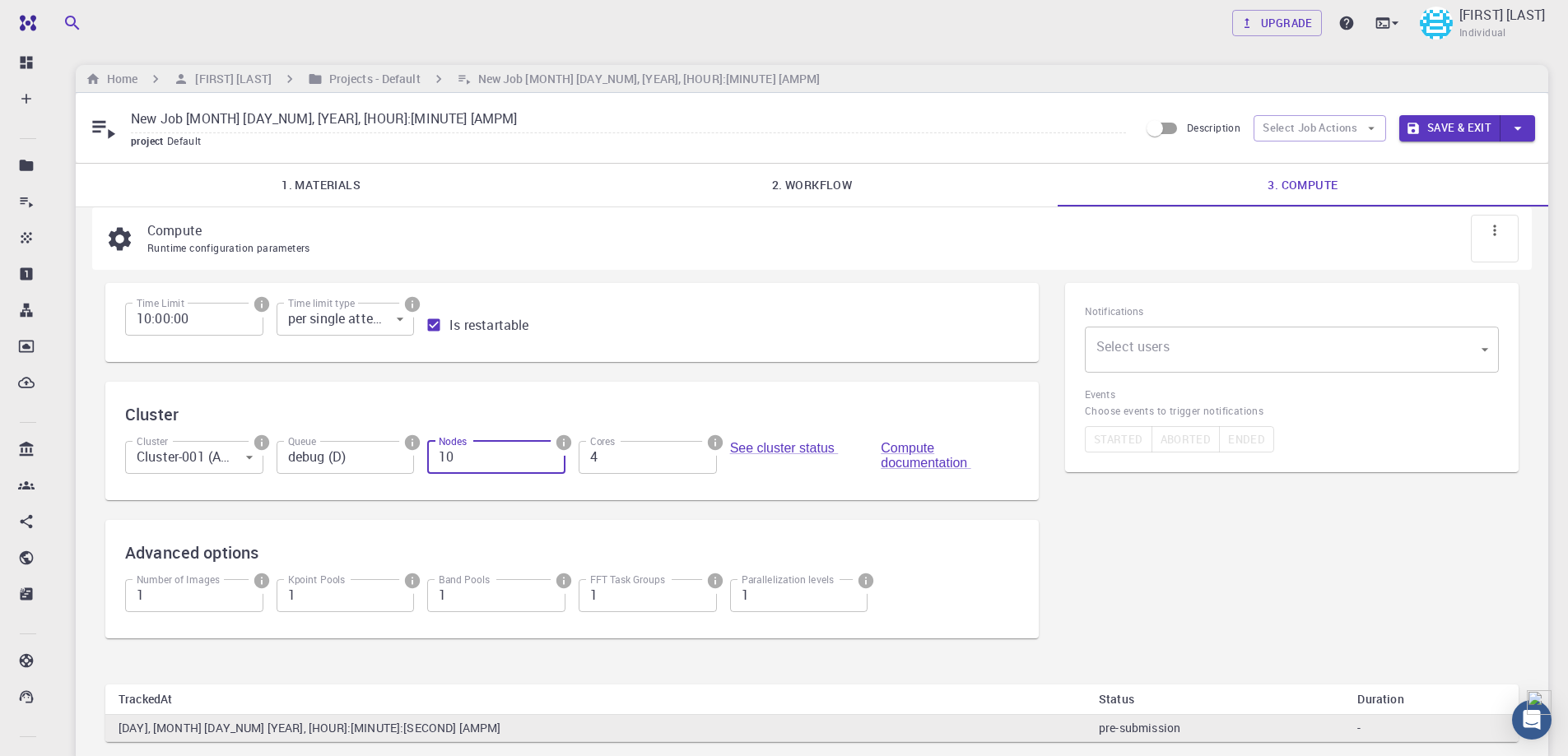 click on "10" at bounding box center [496, 457] 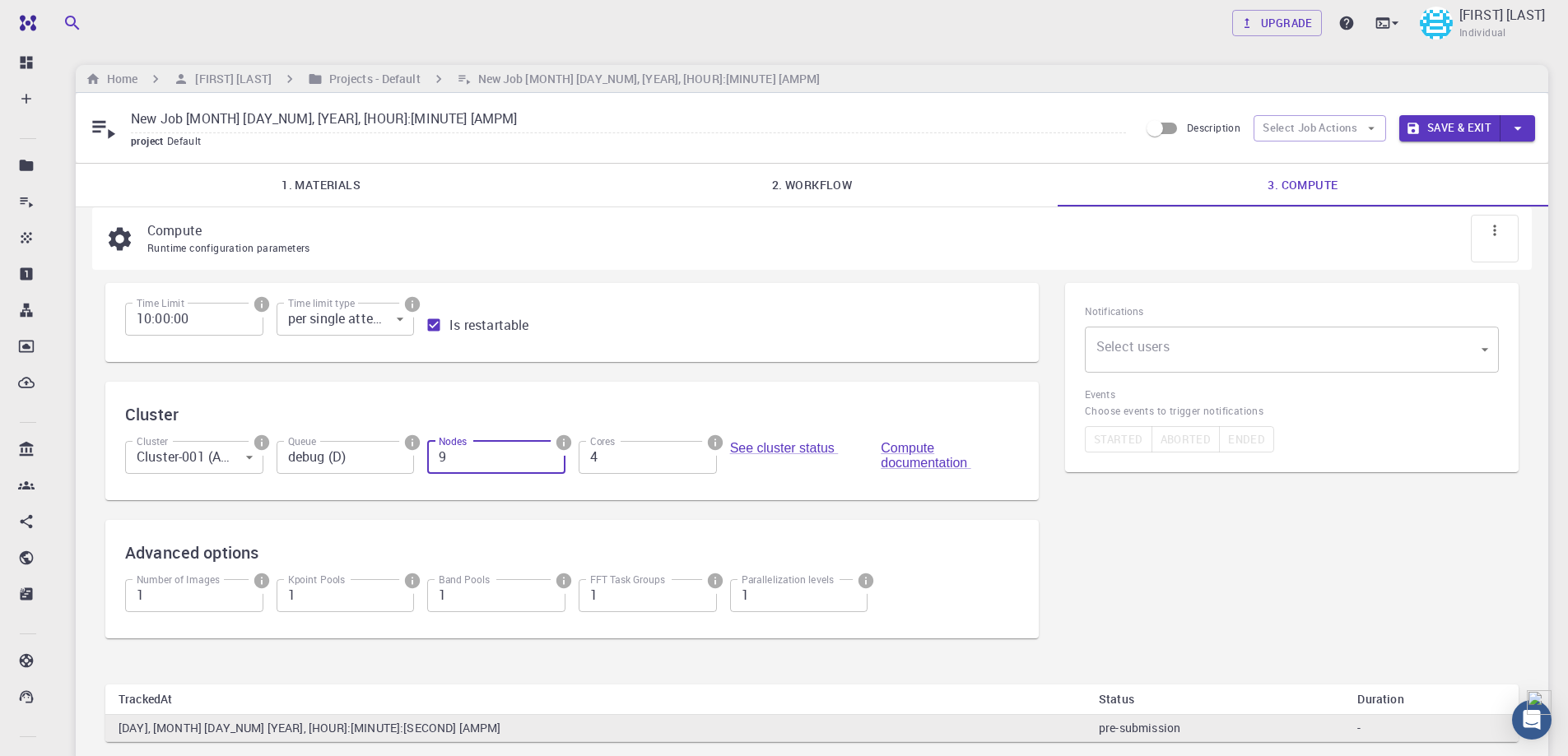click on "9" at bounding box center (496, 457) 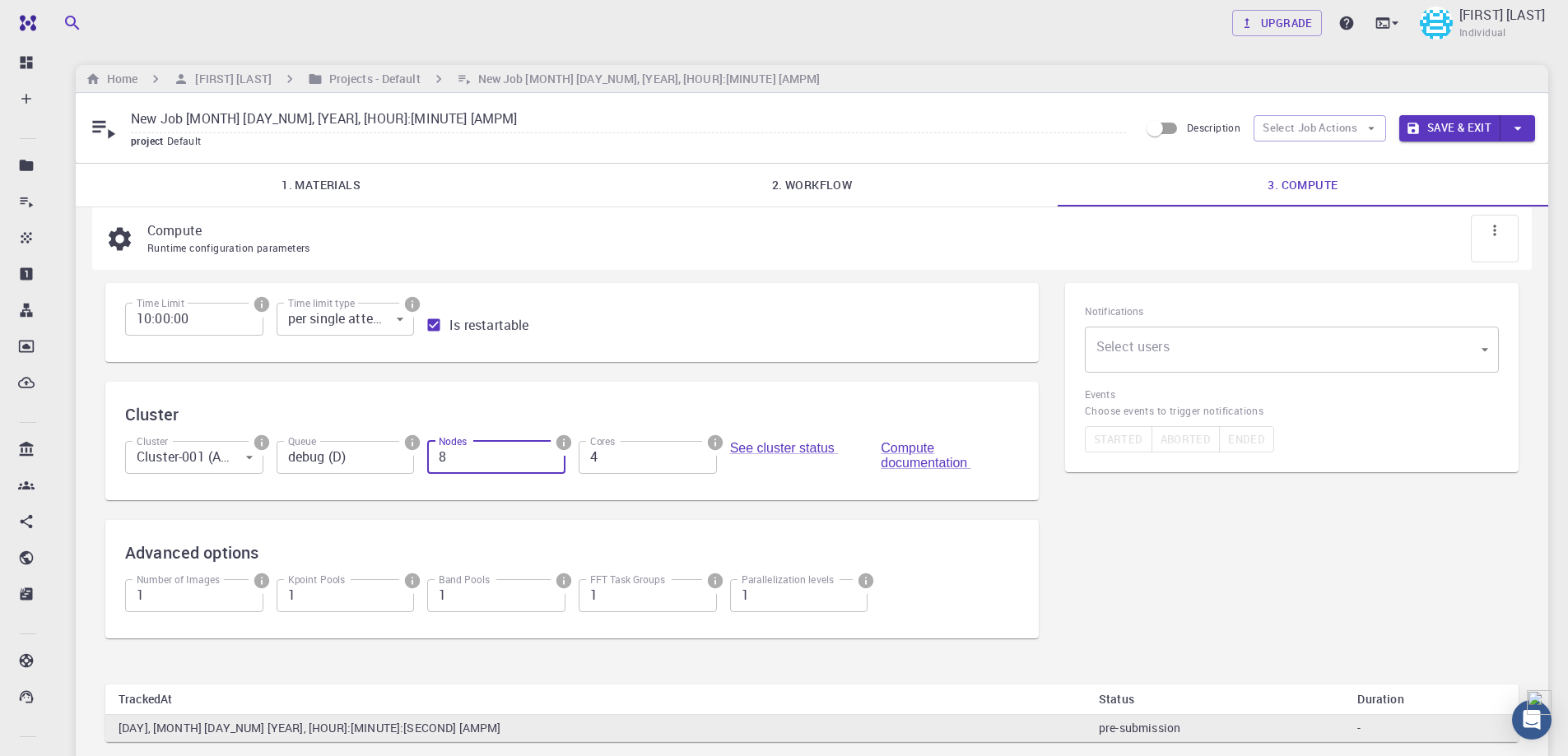 click on "8" at bounding box center [496, 457] 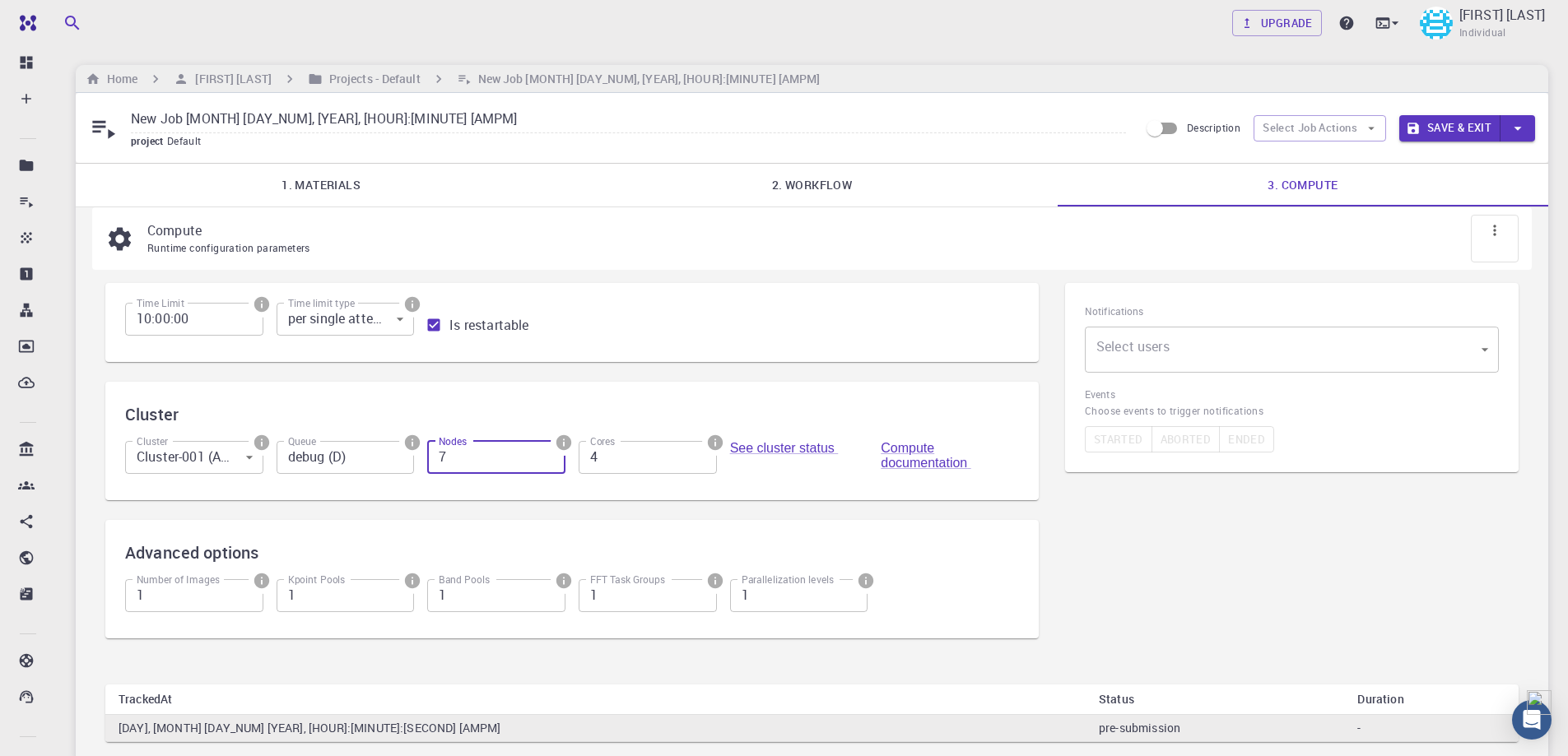 click on "7" at bounding box center [496, 457] 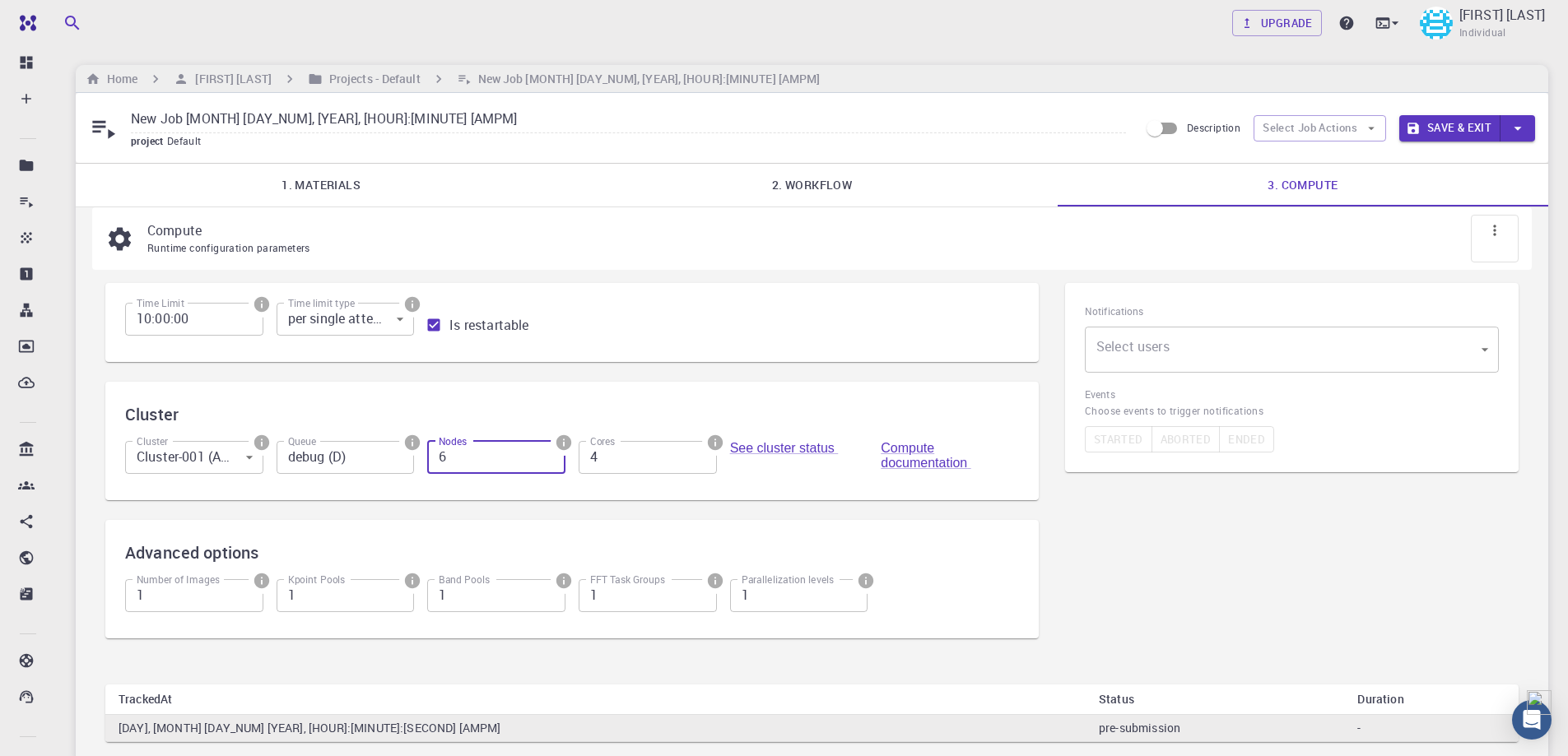 click on "6" at bounding box center [496, 457] 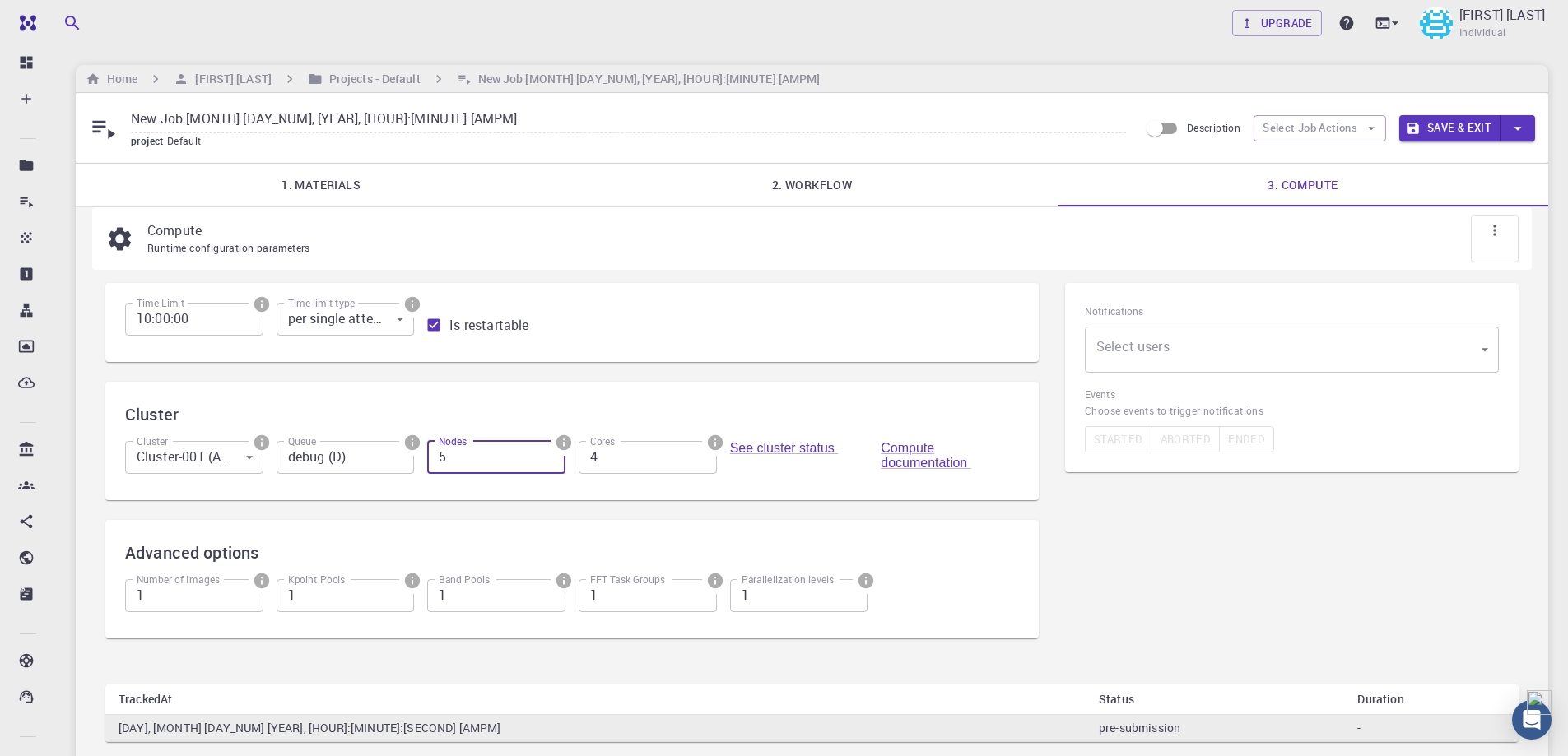 click on "5" at bounding box center [496, 457] 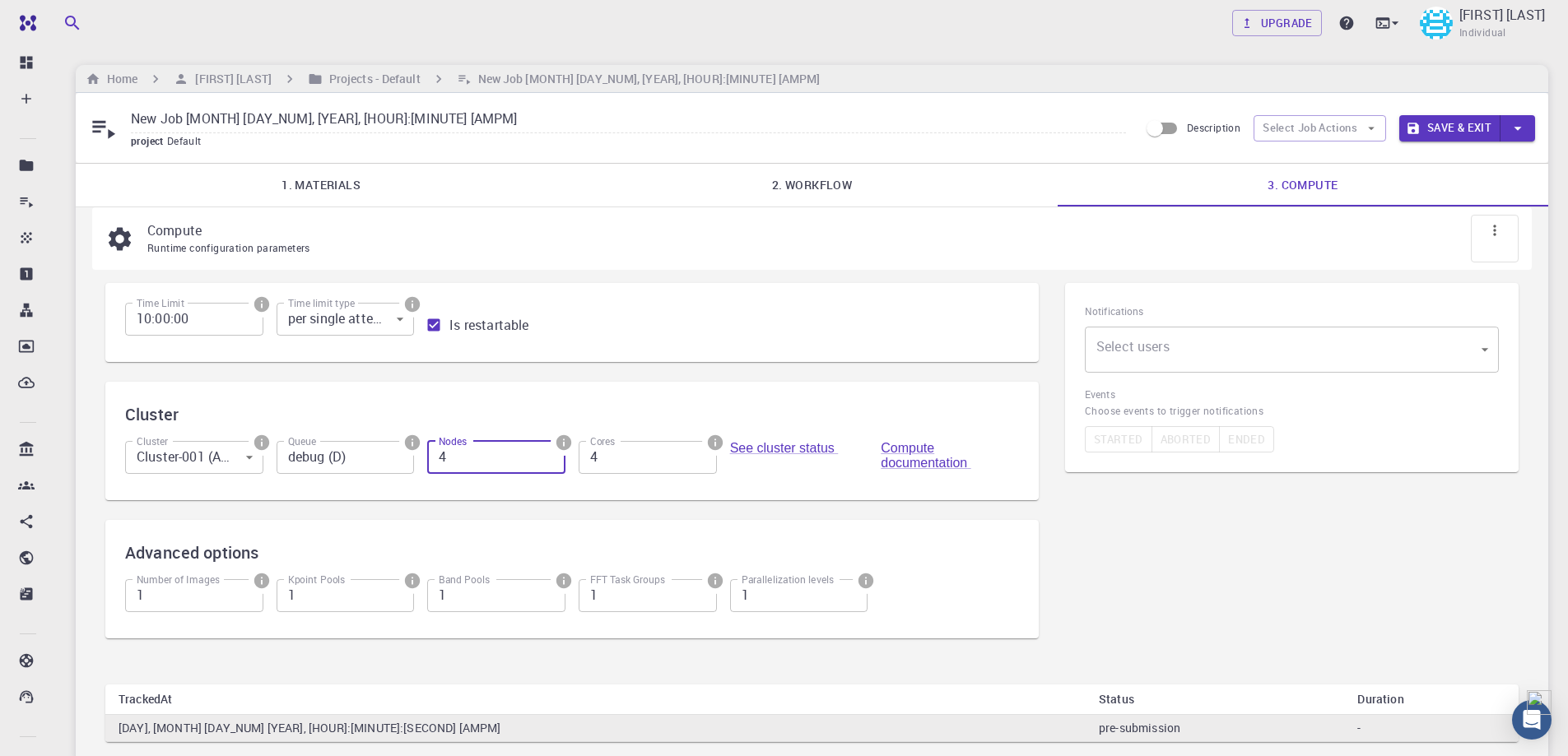 click on "4" at bounding box center (496, 457) 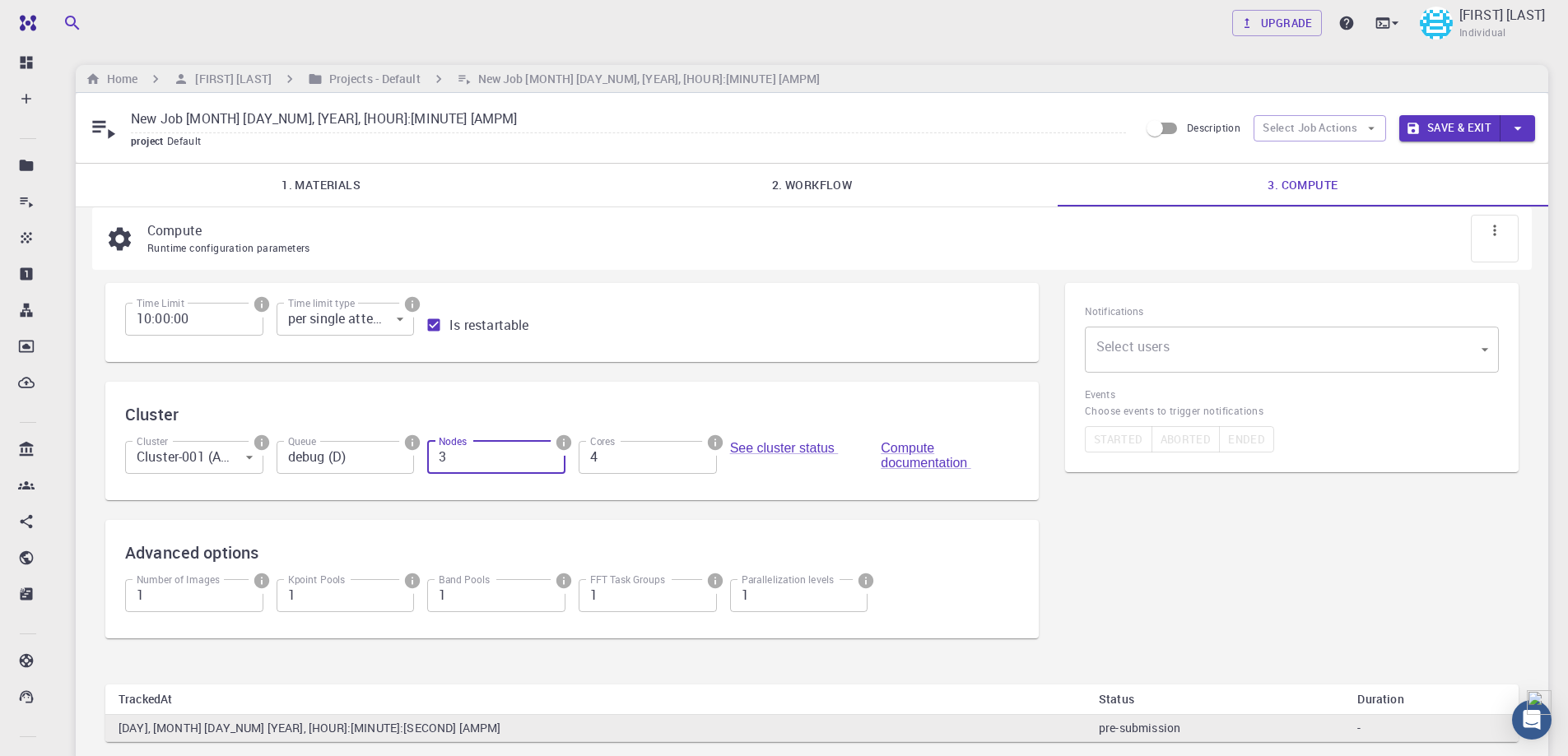 click on "3" at bounding box center (496, 457) 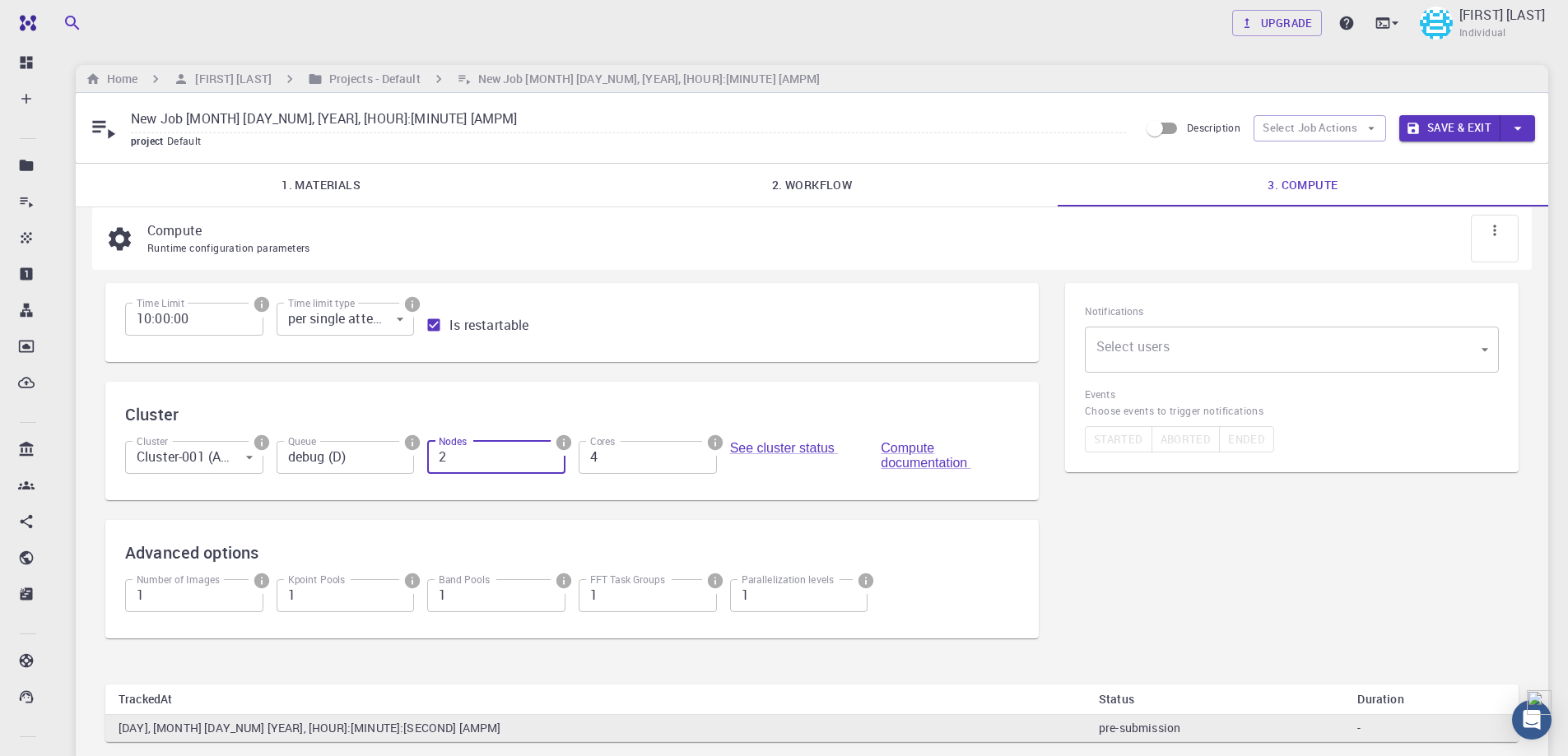 click on "2" at bounding box center (496, 457) 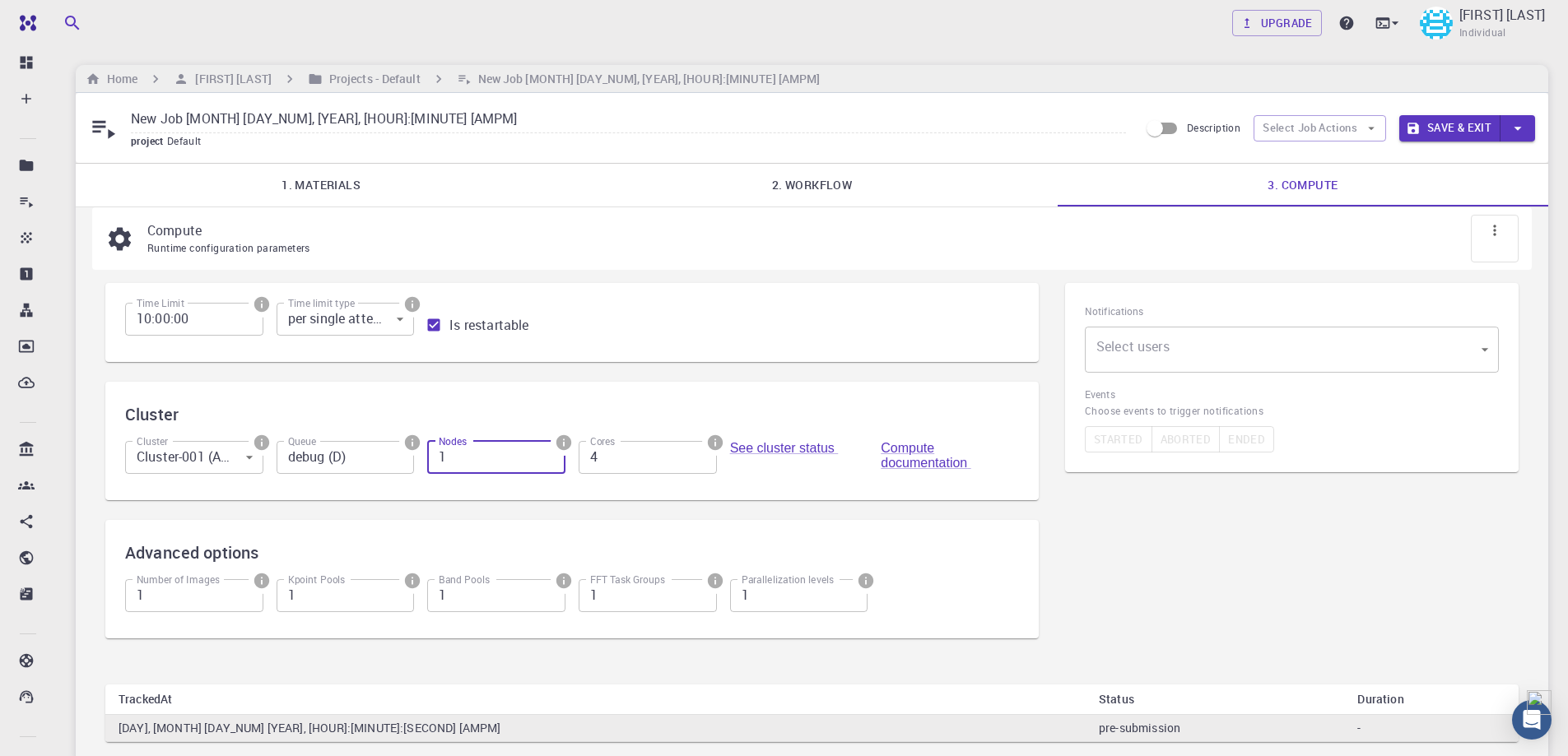 click on "1" at bounding box center (496, 457) 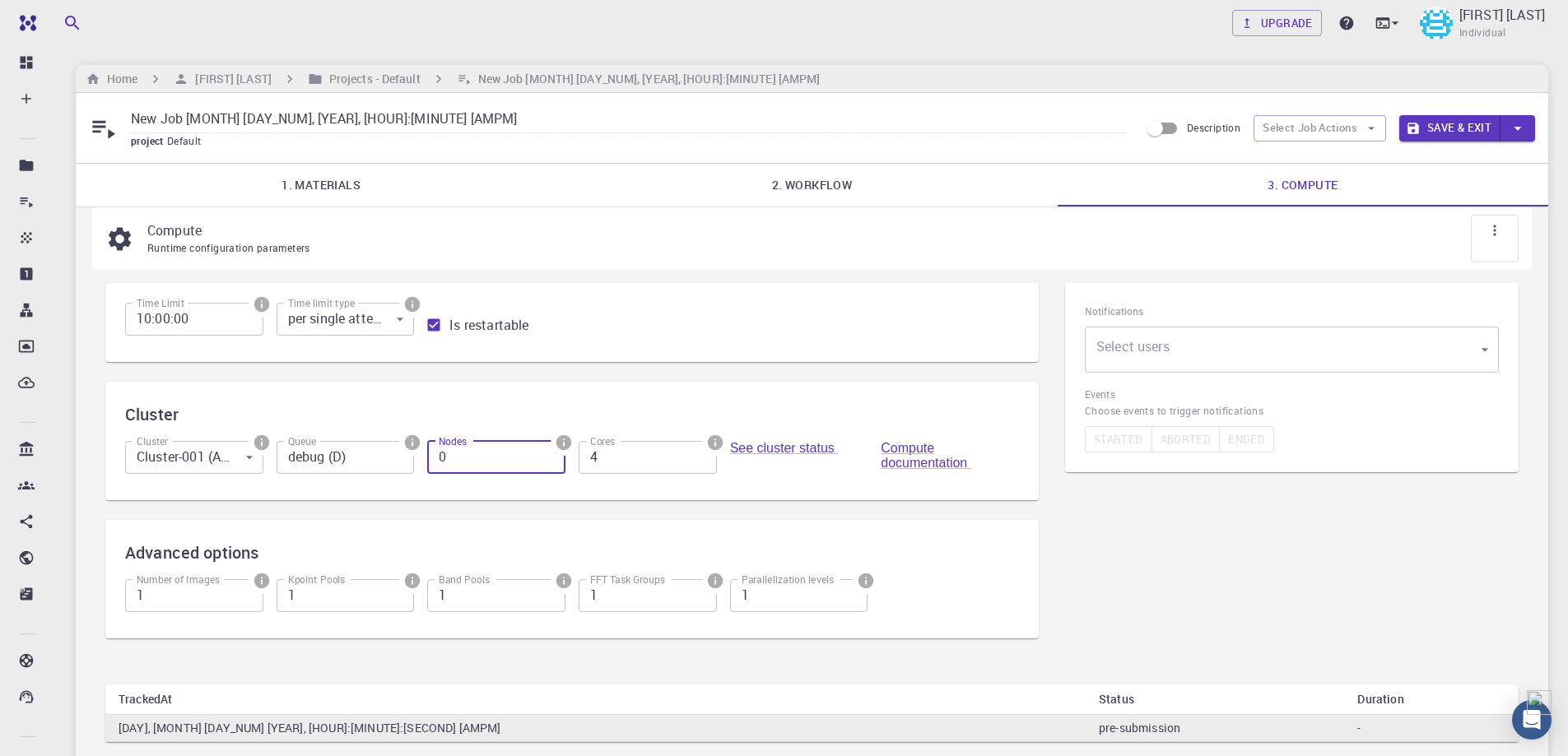 click on "0" at bounding box center (496, 457) 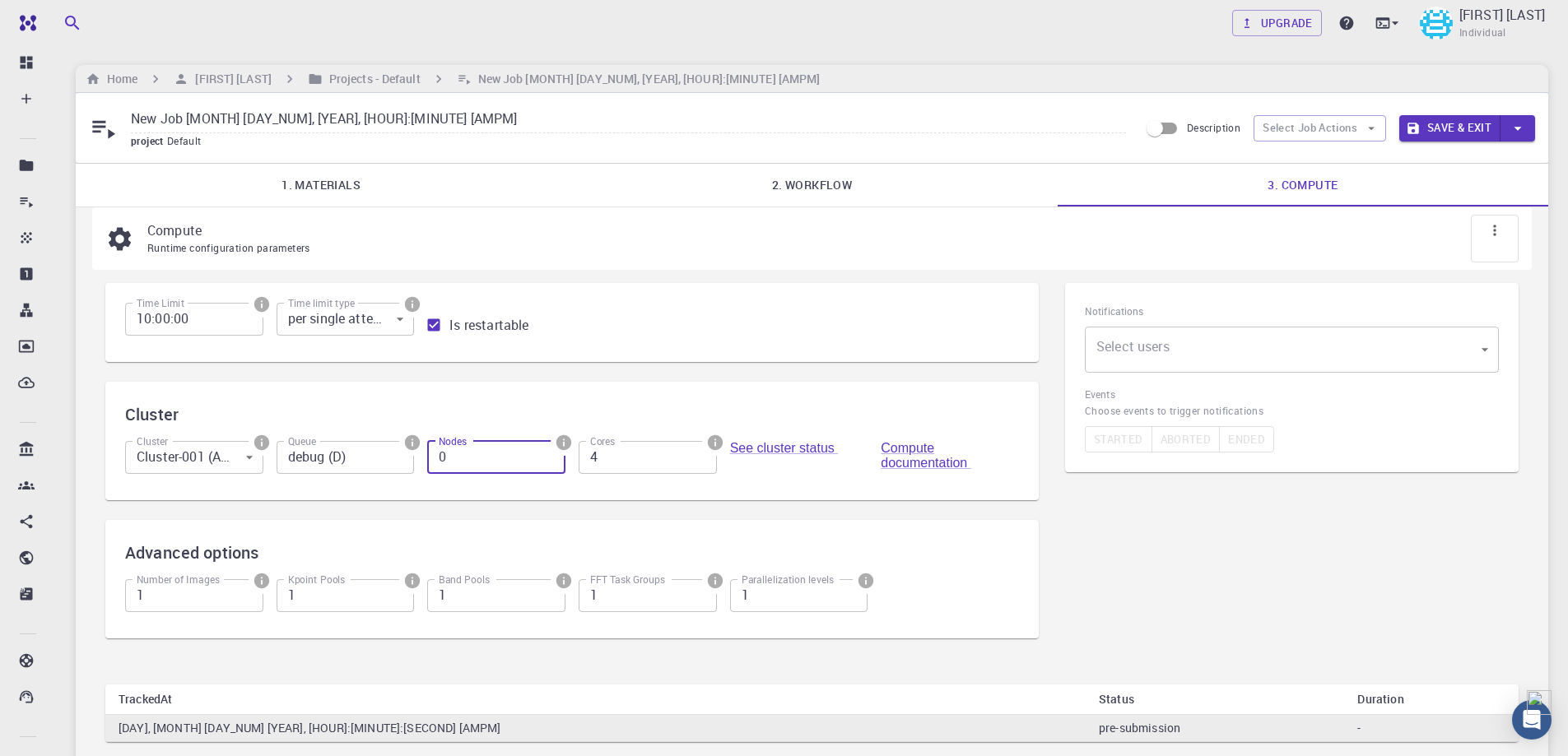 type on "1" 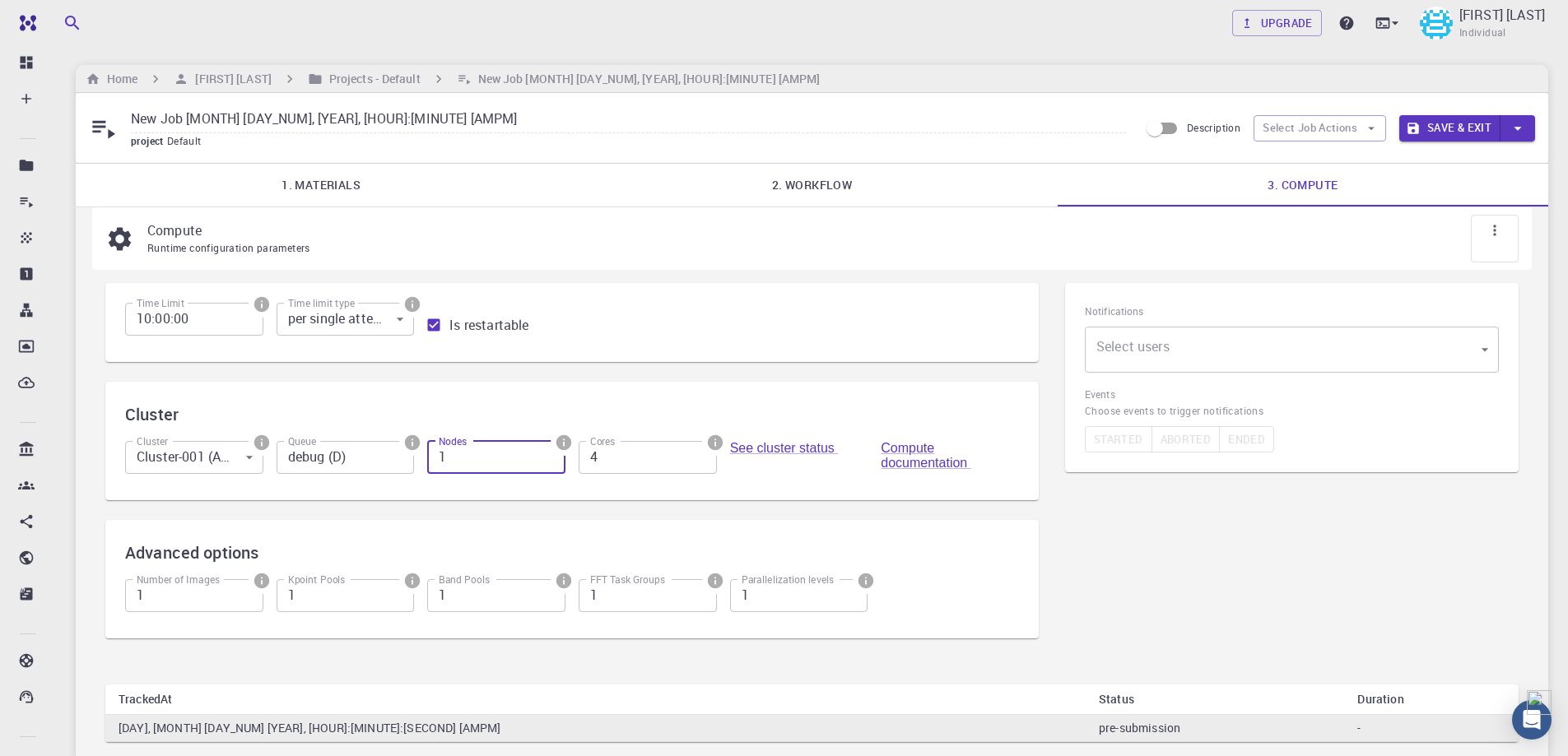 click on "1" at bounding box center [496, 457] 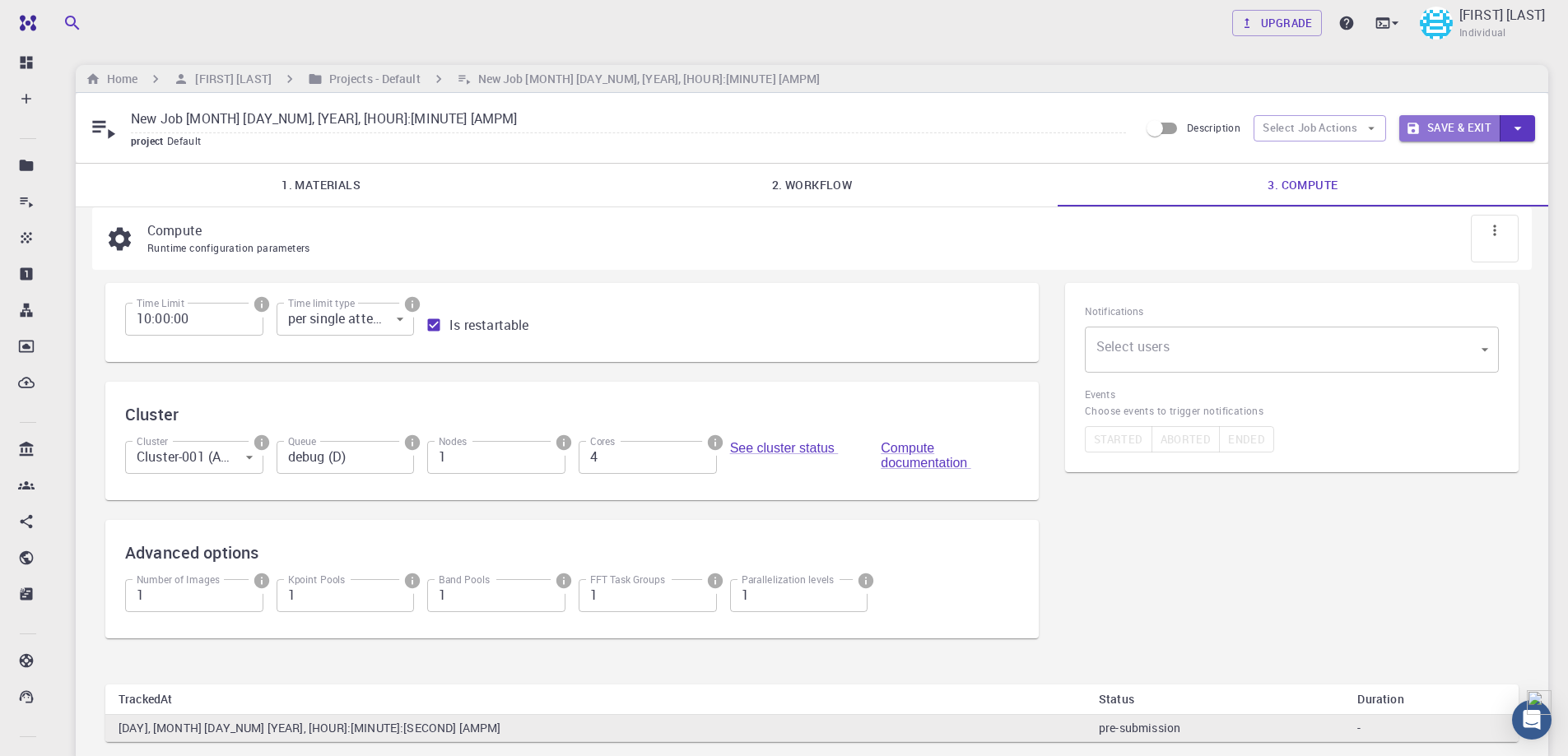 click on "Save & Exit" at bounding box center [1449, 128] 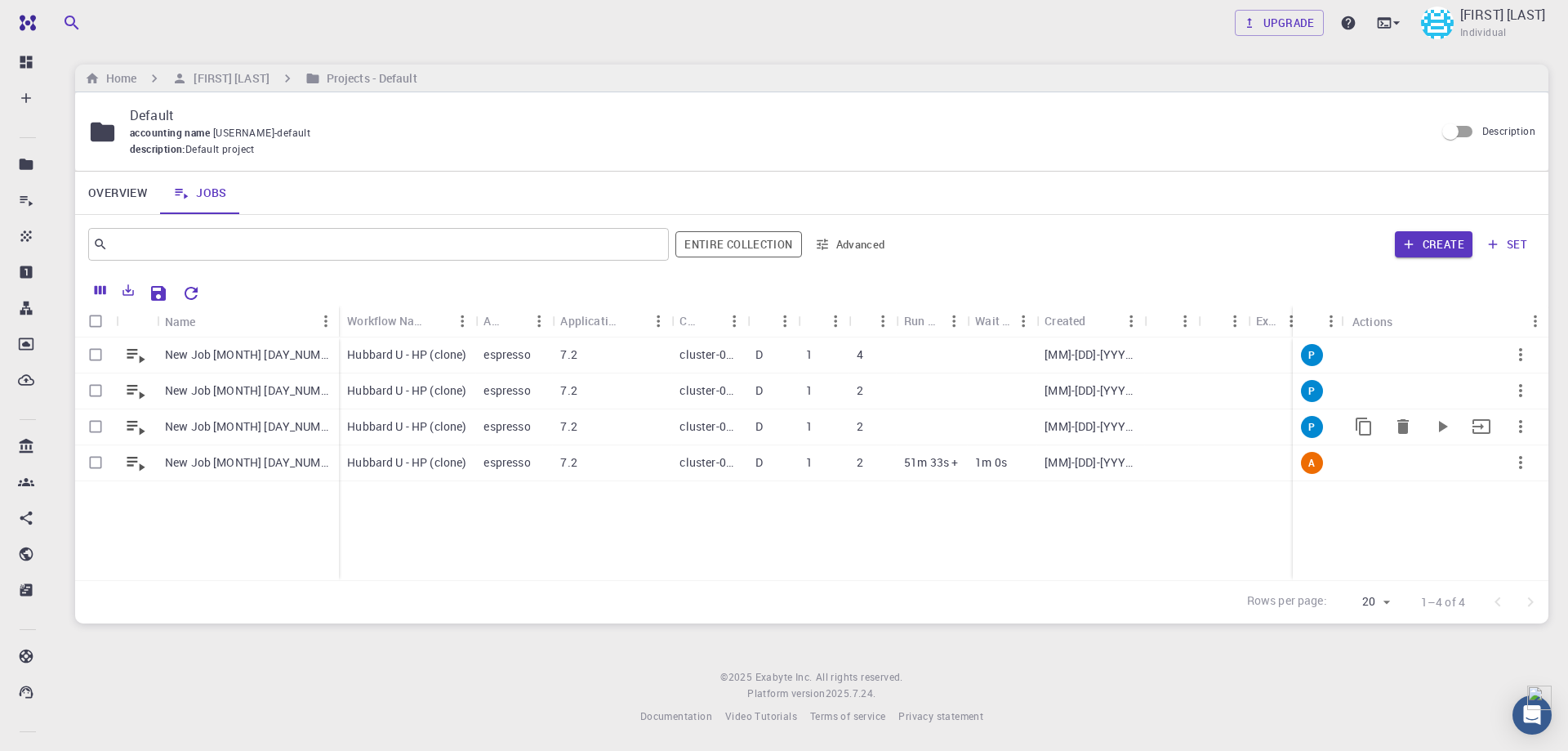 click on "D" at bounding box center [773, 391] 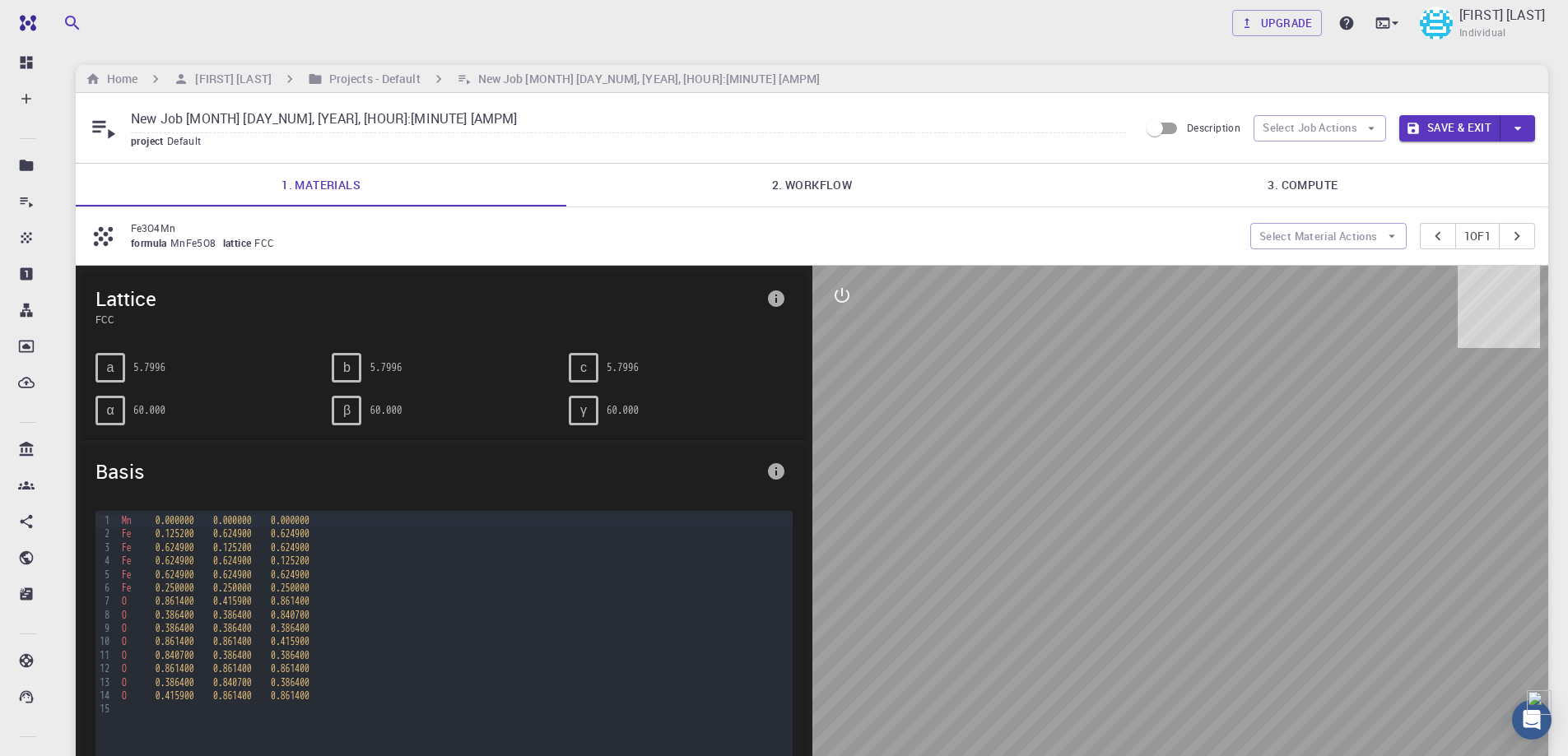 click on "3. Compute" at bounding box center [1303, 185] 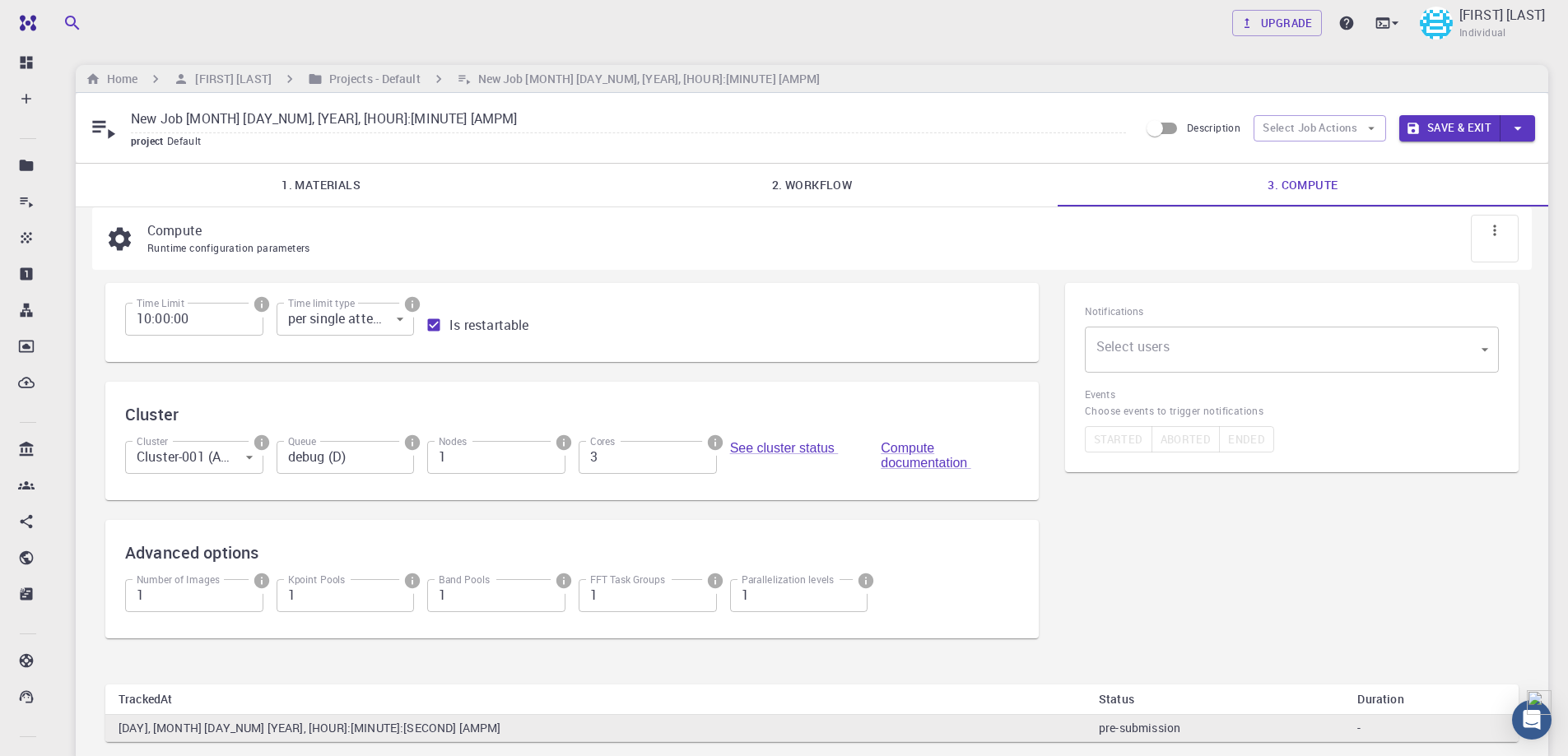 click on "3" at bounding box center (648, 457) 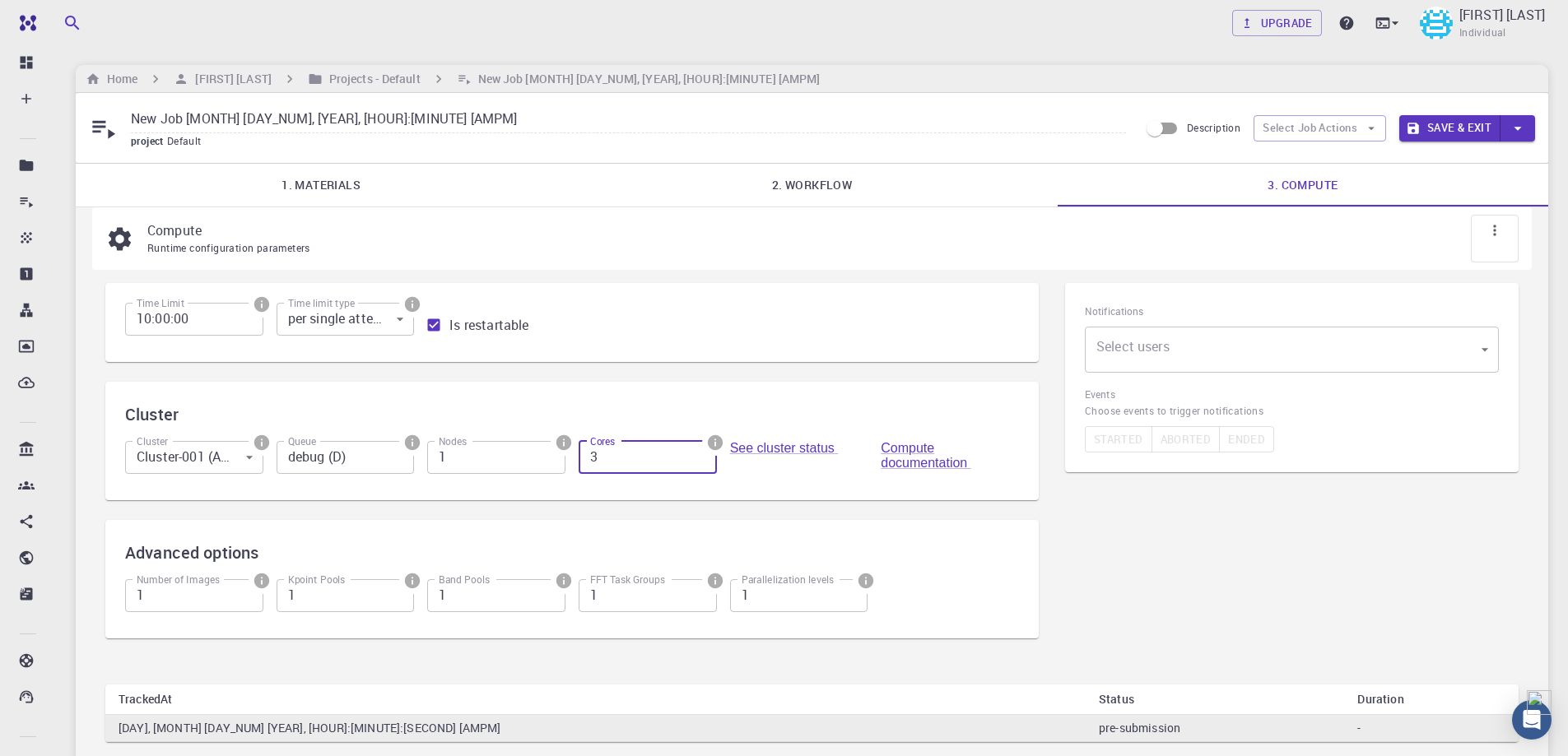 type on "4" 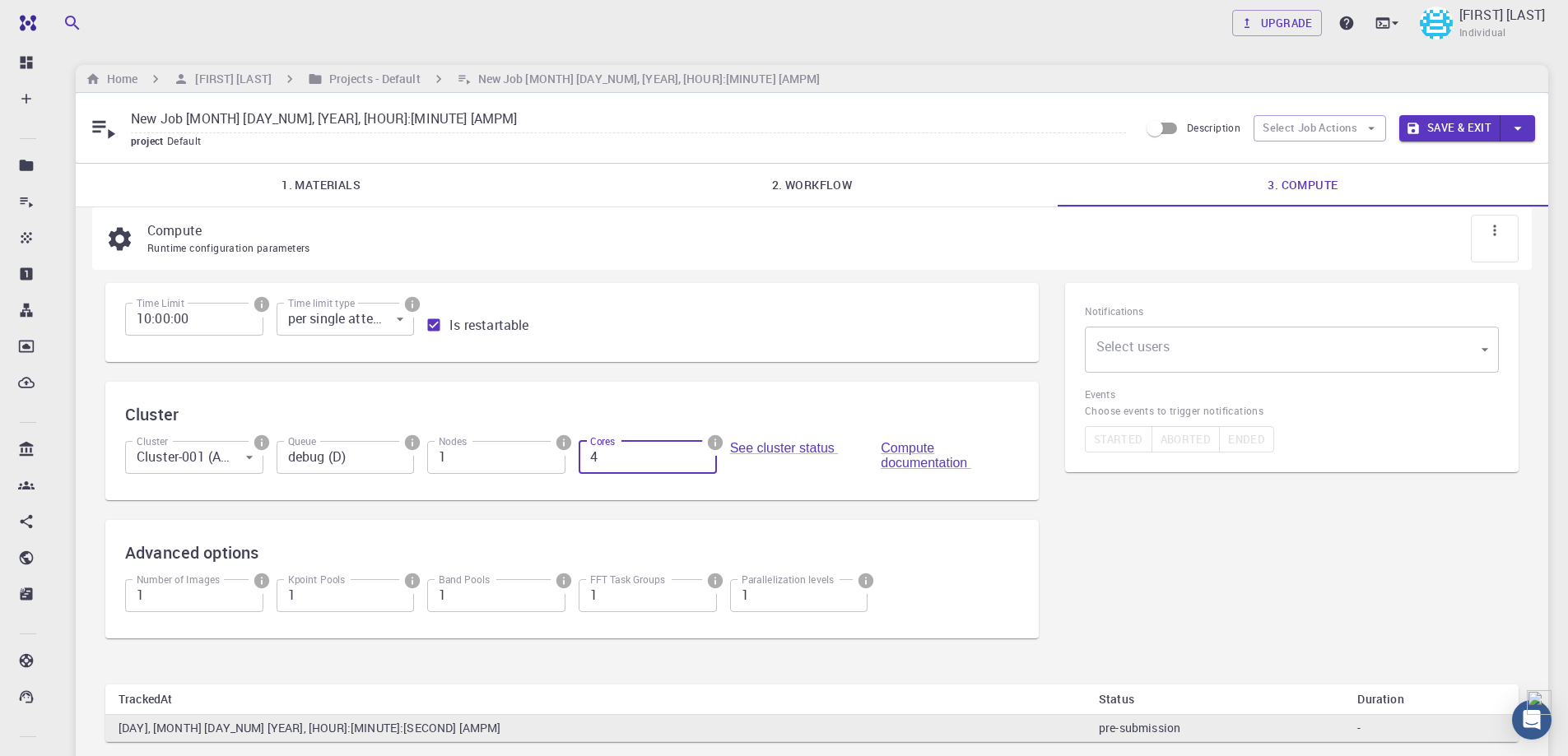click on "4" at bounding box center [648, 457] 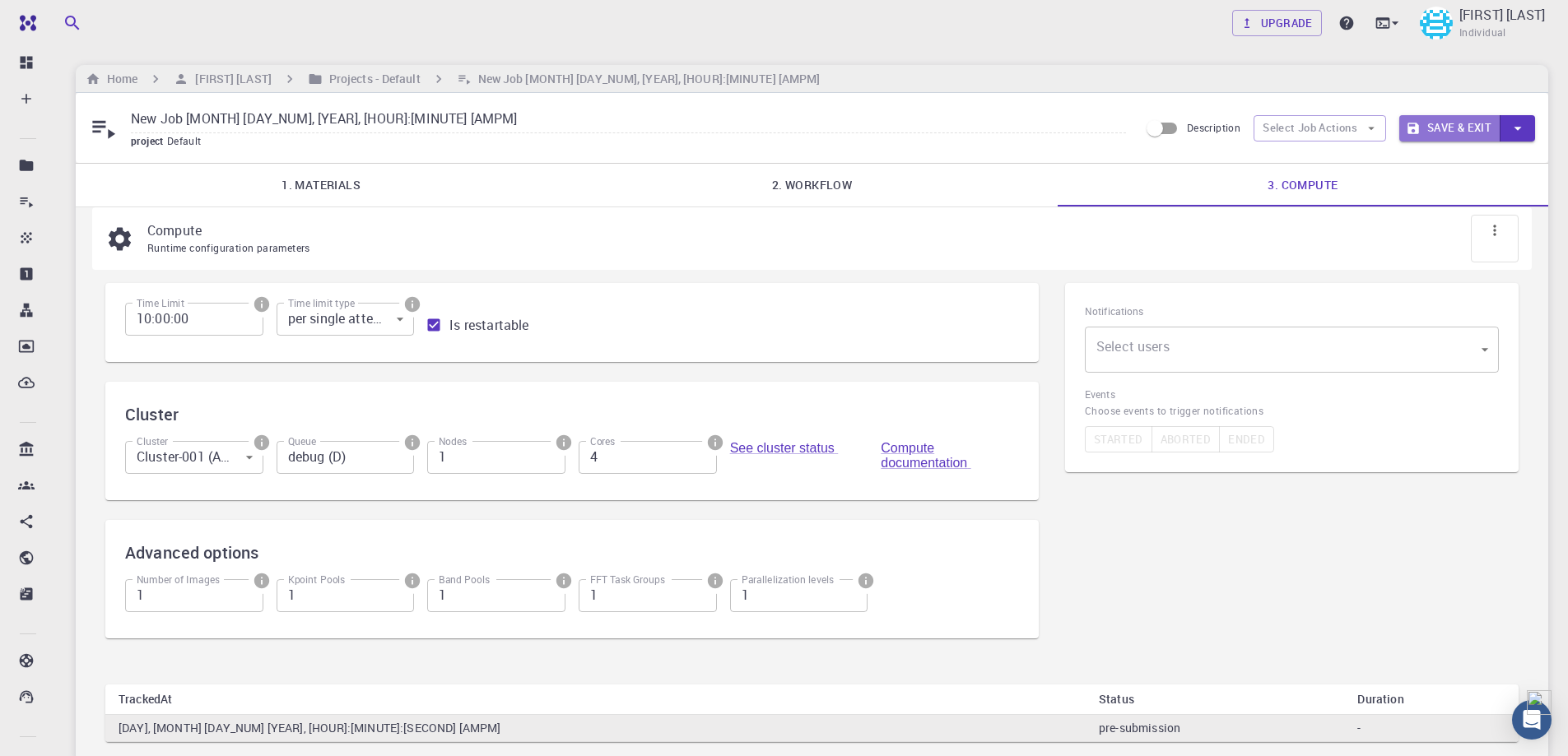 click 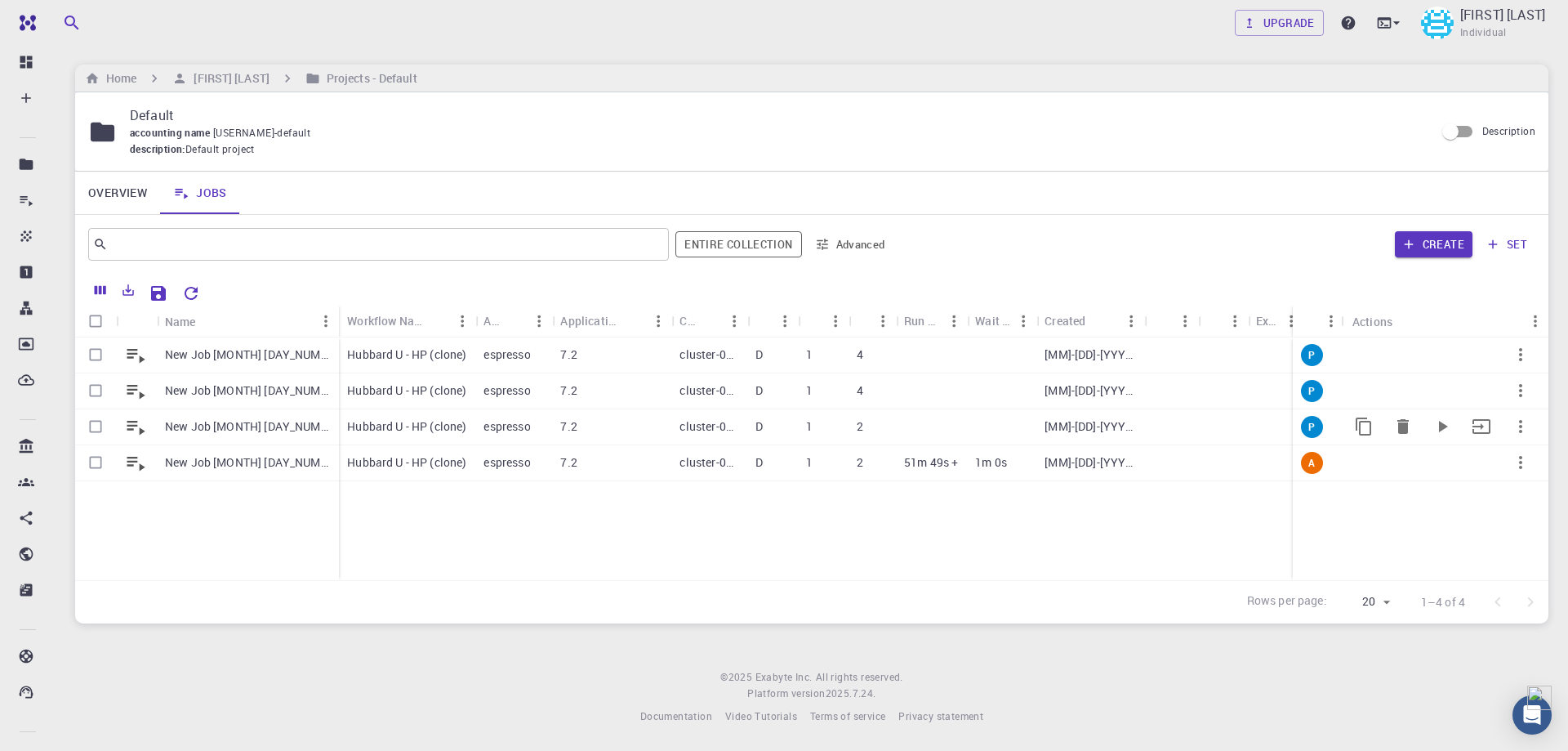 click on "cluster-001" at bounding box center [709, 427] 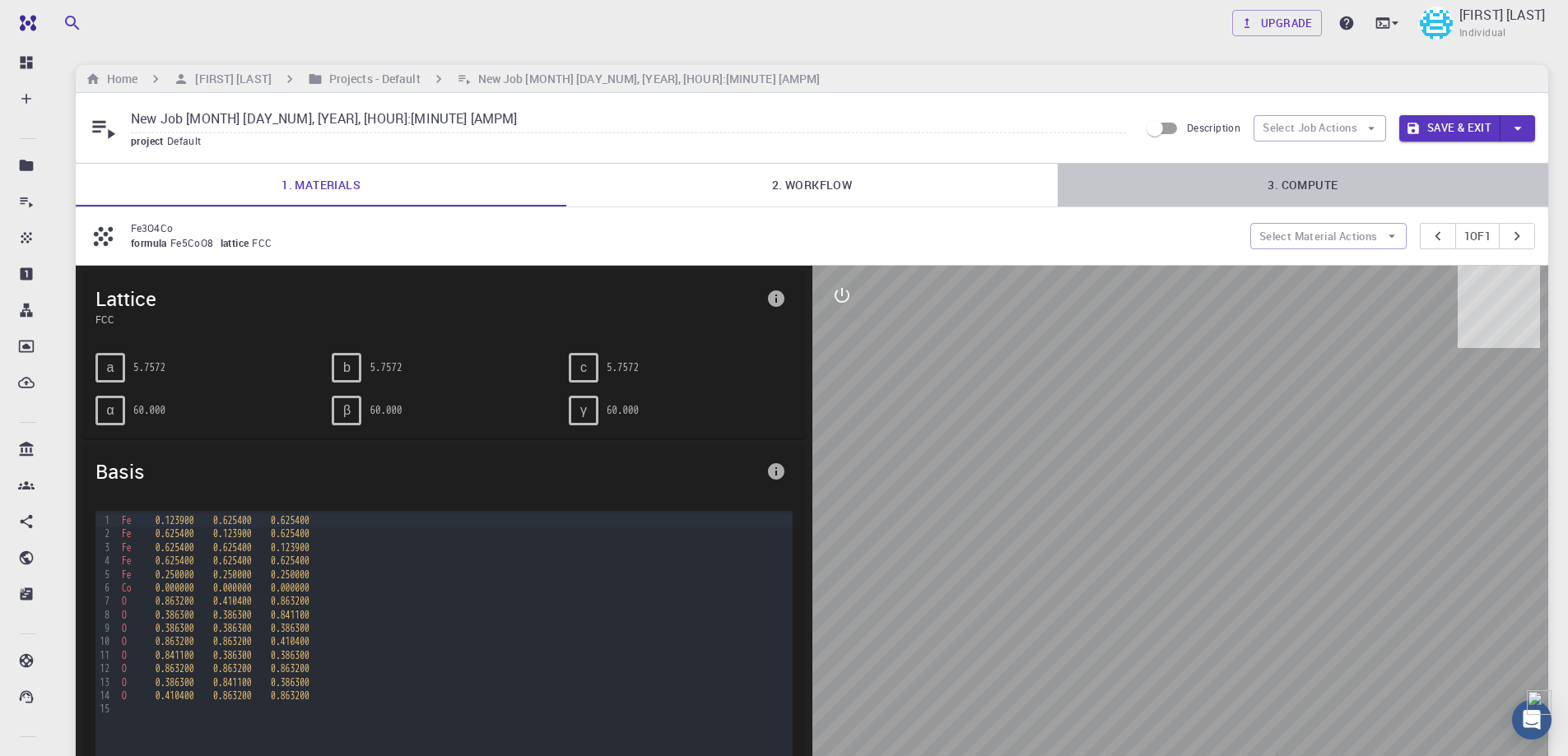 click on "3. Compute" at bounding box center [1303, 185] 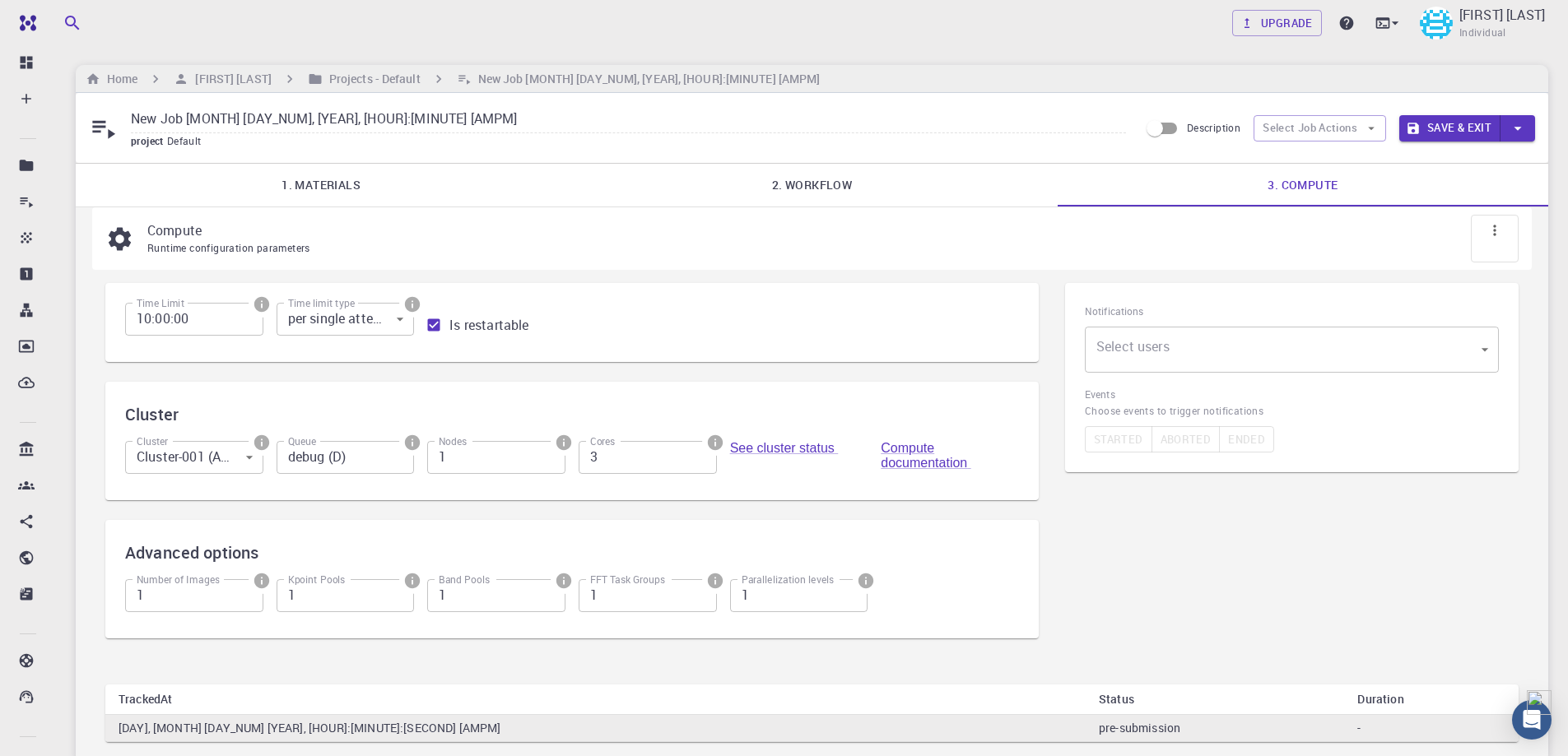 click on "3" at bounding box center [648, 457] 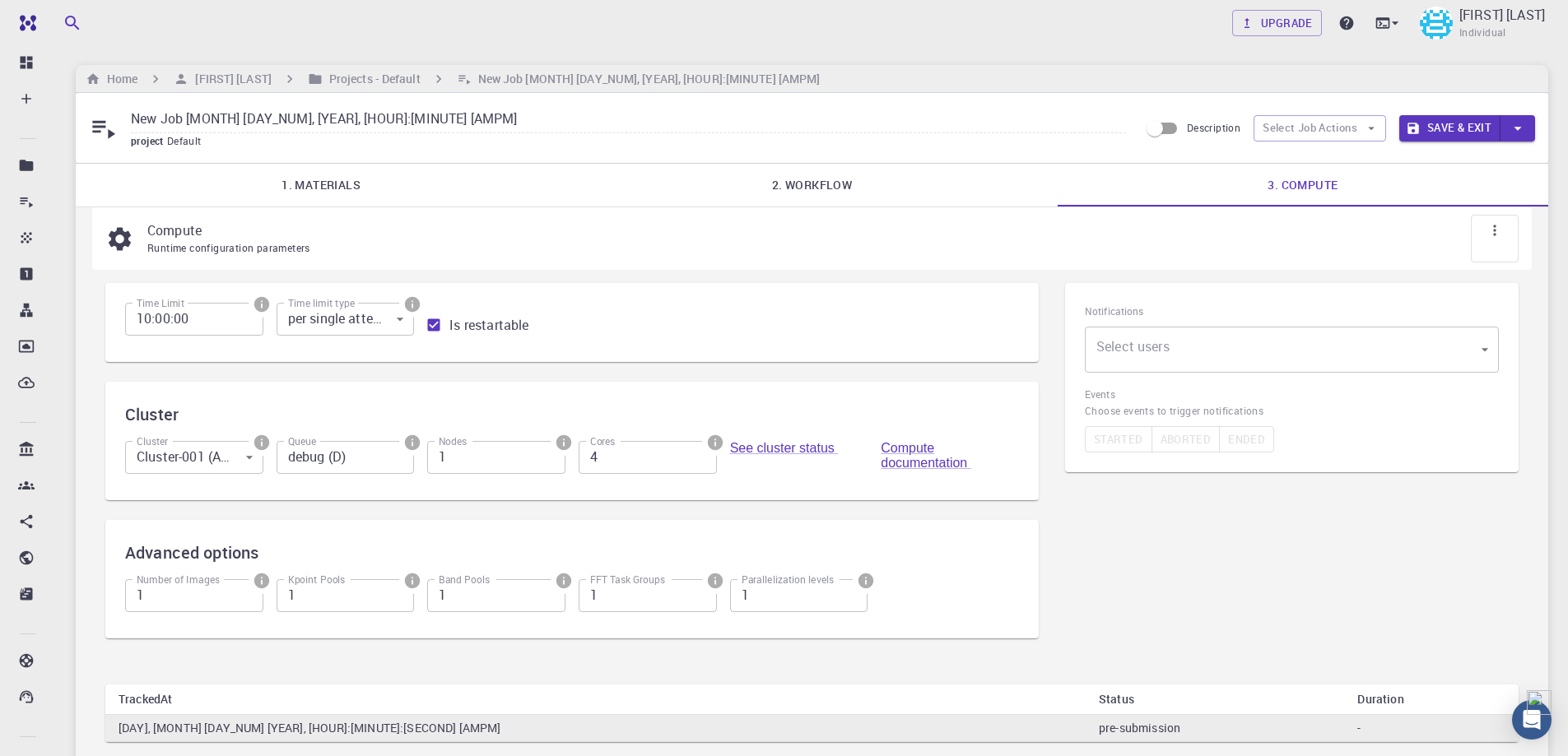 click on "4" at bounding box center [648, 457] 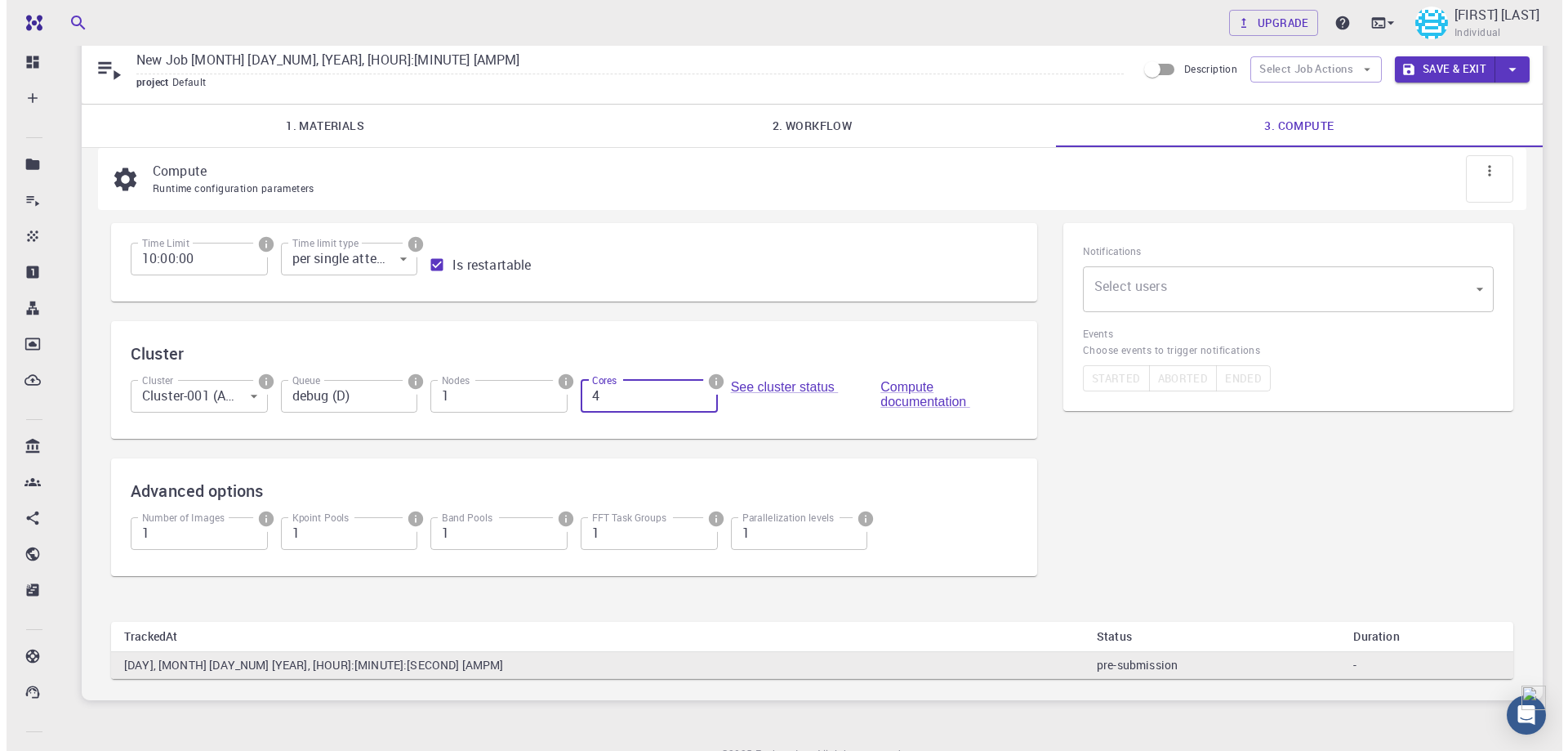 scroll, scrollTop: 0, scrollLeft: 0, axis: both 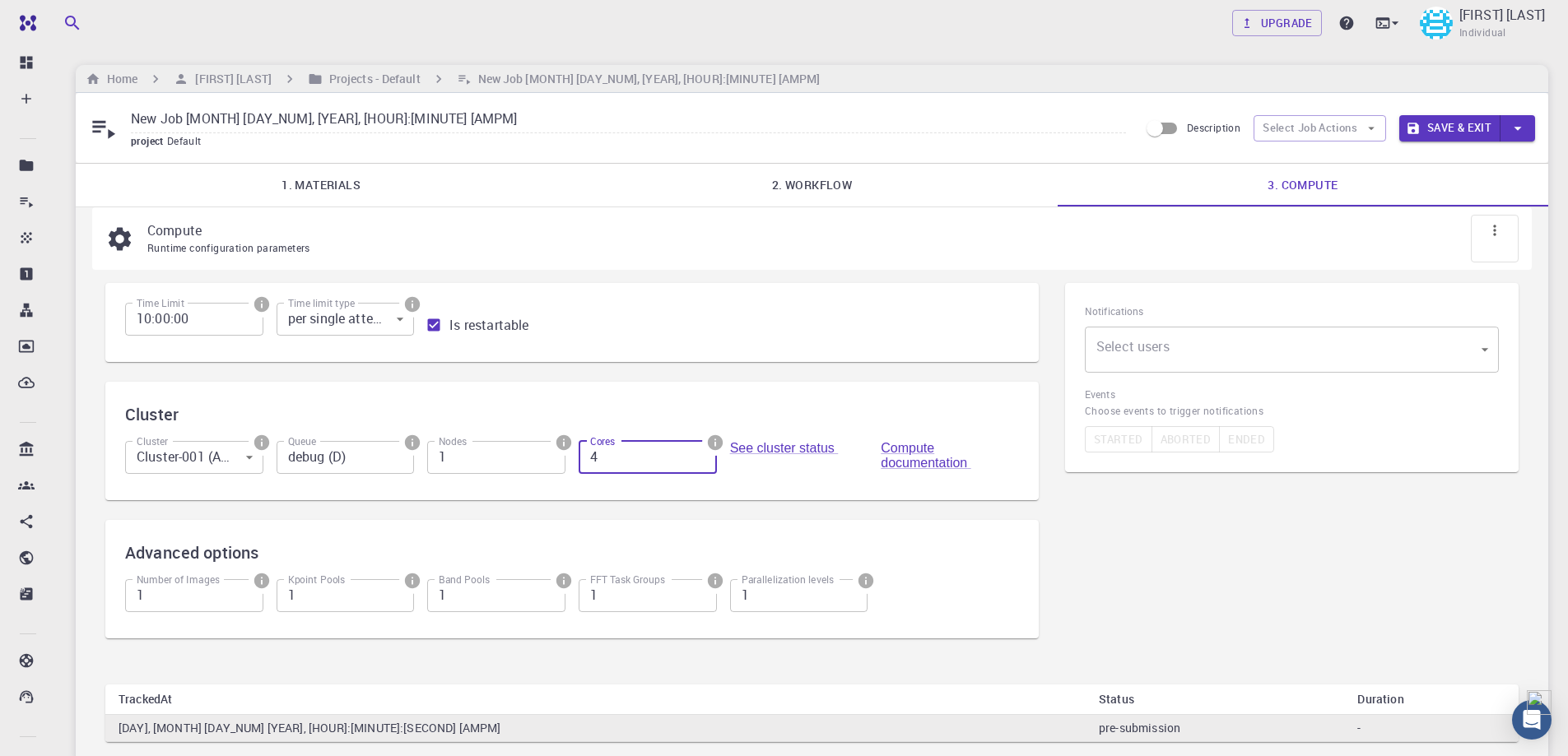 click on "Save & Exit" at bounding box center [1449, 128] 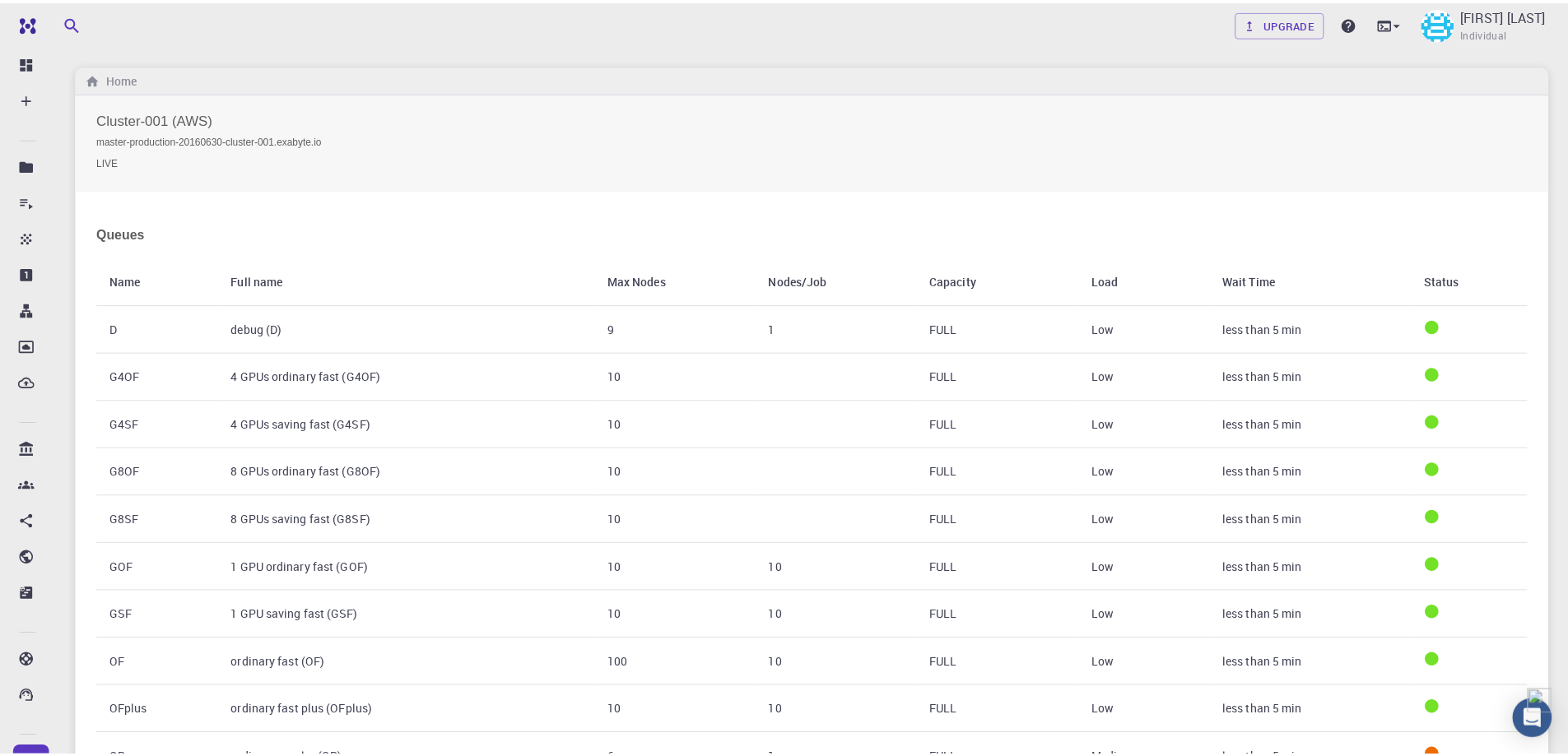 scroll, scrollTop: 0, scrollLeft: 0, axis: both 